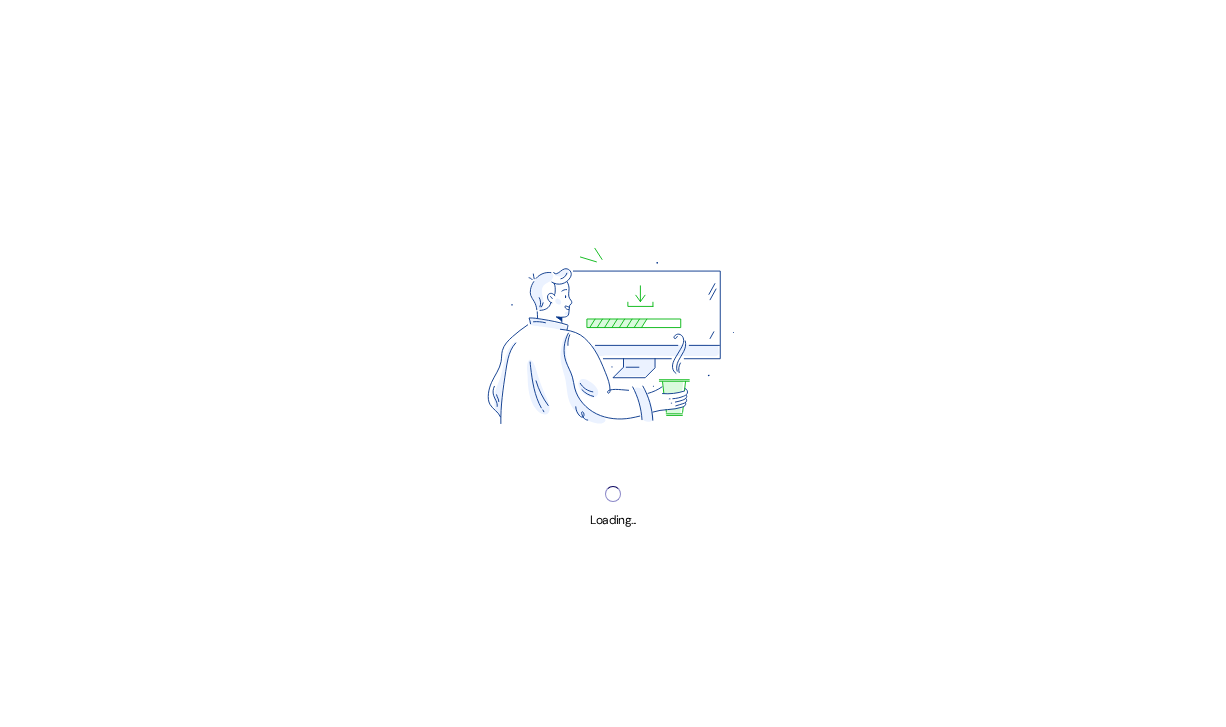 scroll, scrollTop: 0, scrollLeft: 0, axis: both 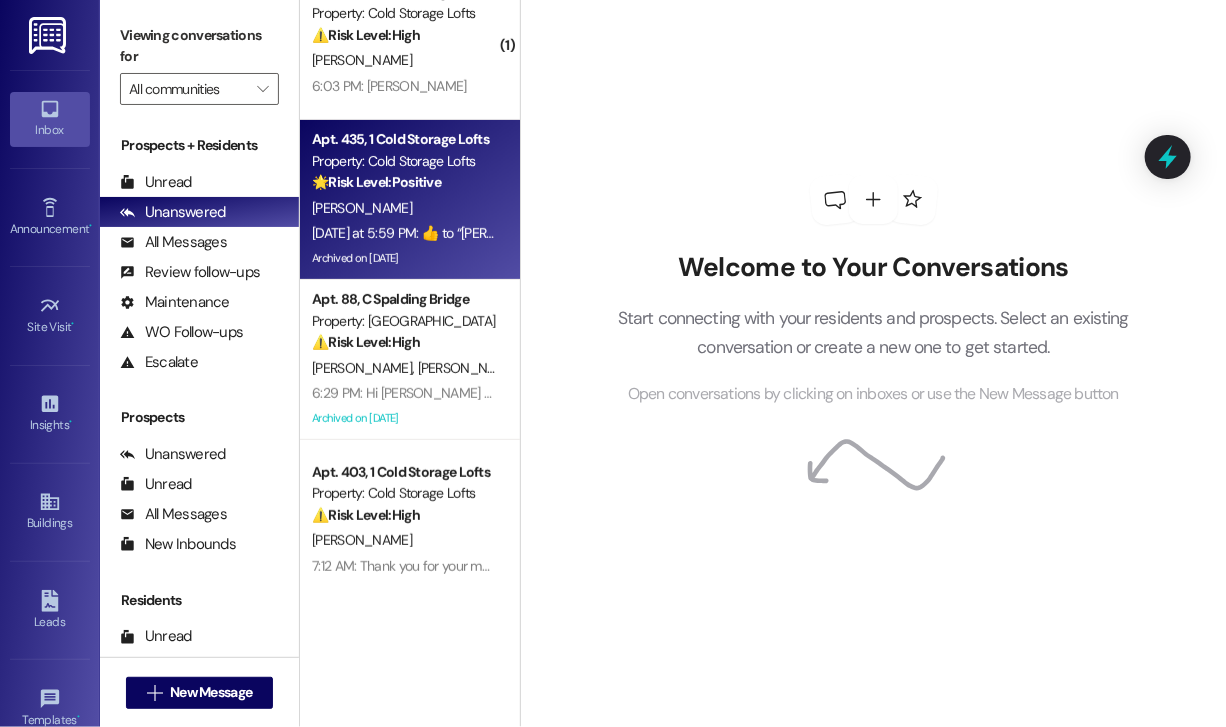 click on "[DATE] at 5:59 PM:  ​👍​ to “ [PERSON_NAME] (Cold Storage Lofts): Hey [PERSON_NAME]! Just confirming that I saw your thumbs up. Let me know if you need anything else! ”  [DATE] at 5:59 PM:  ​👍​ to “ [PERSON_NAME] (Cold Storage Lofts): Hey [PERSON_NAME]! Just confirming that I saw your thumbs up. Let me know if you need anything else! ”" at bounding box center (805, 233) 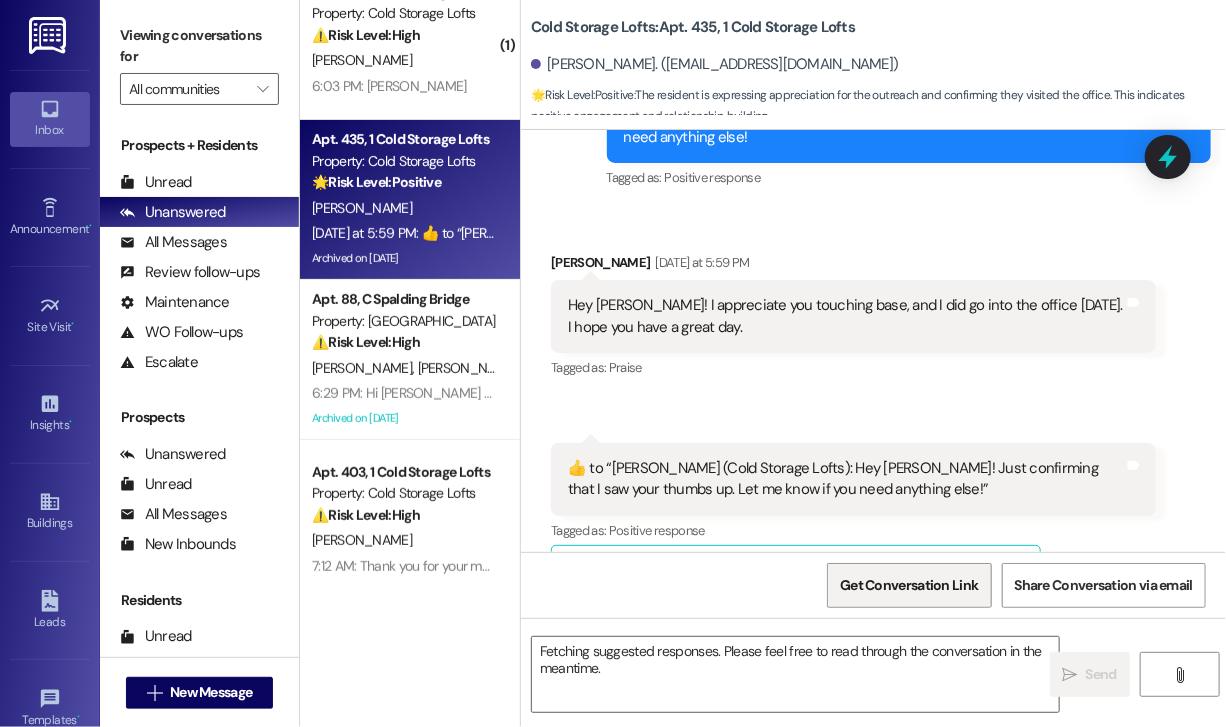 scroll, scrollTop: 20922, scrollLeft: 0, axis: vertical 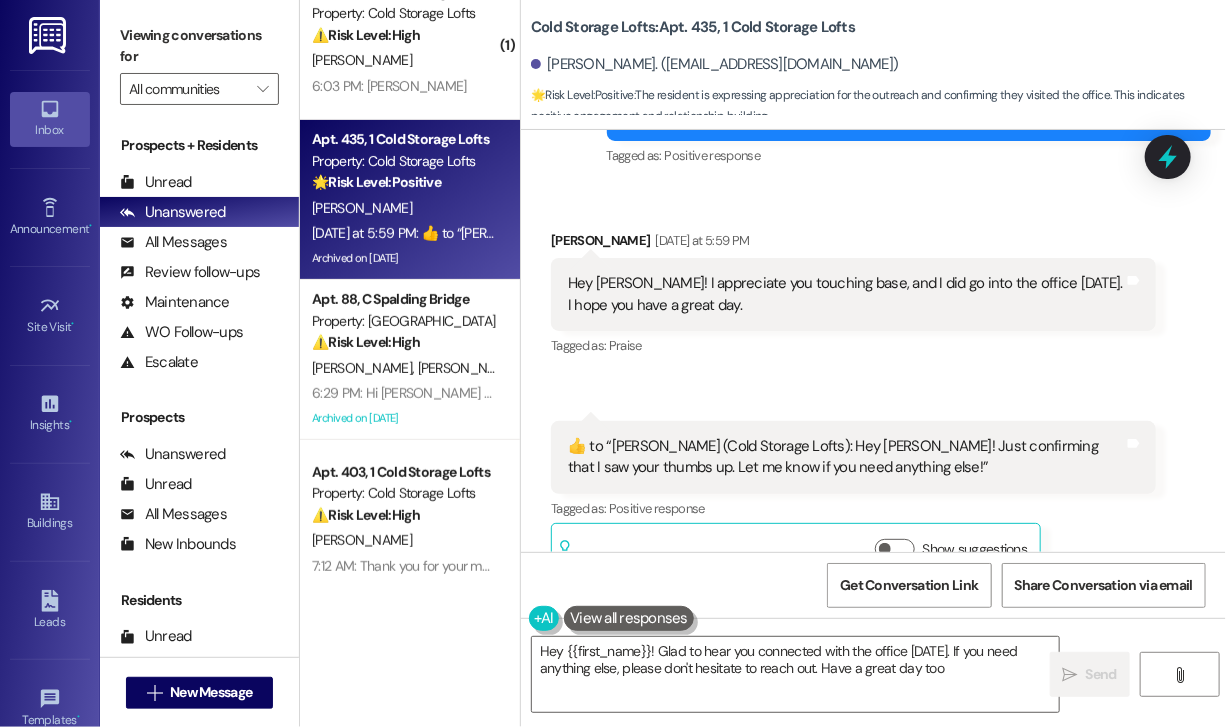 type on "Hey {{first_name}}! Glad to hear you connected with the office today. If you need anything else, please don't hesitate to reach out. Have a great day too!" 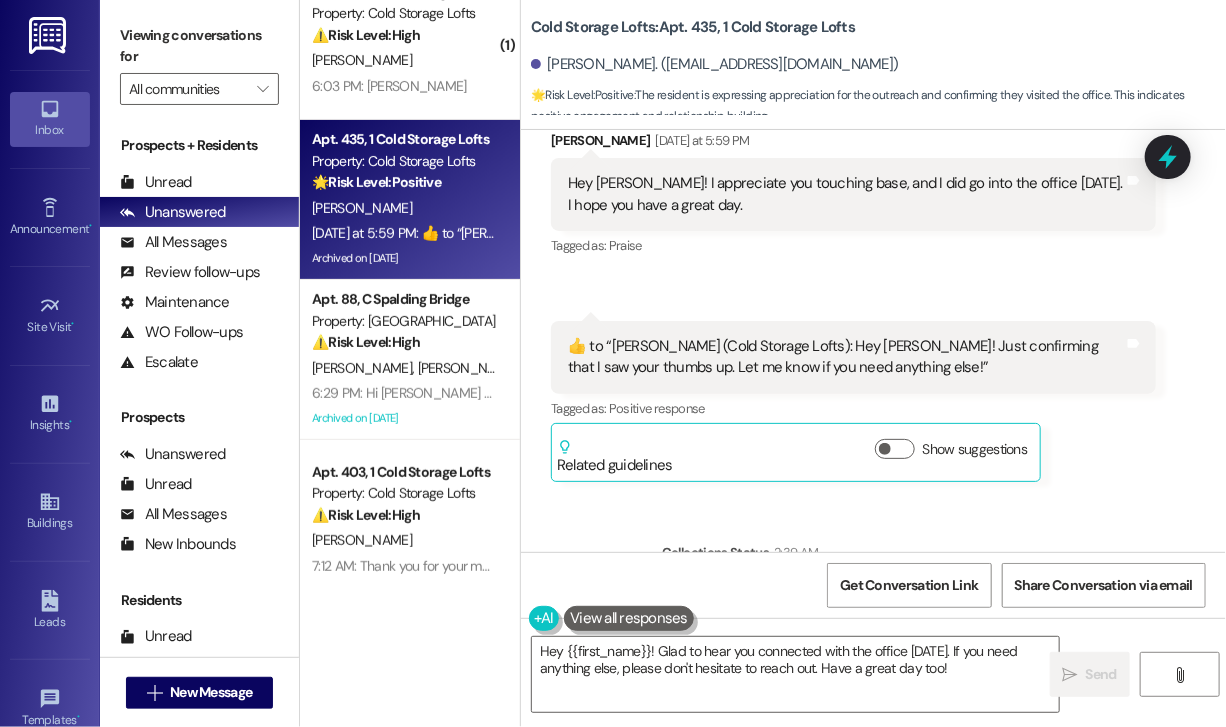 scroll, scrollTop: 20922, scrollLeft: 0, axis: vertical 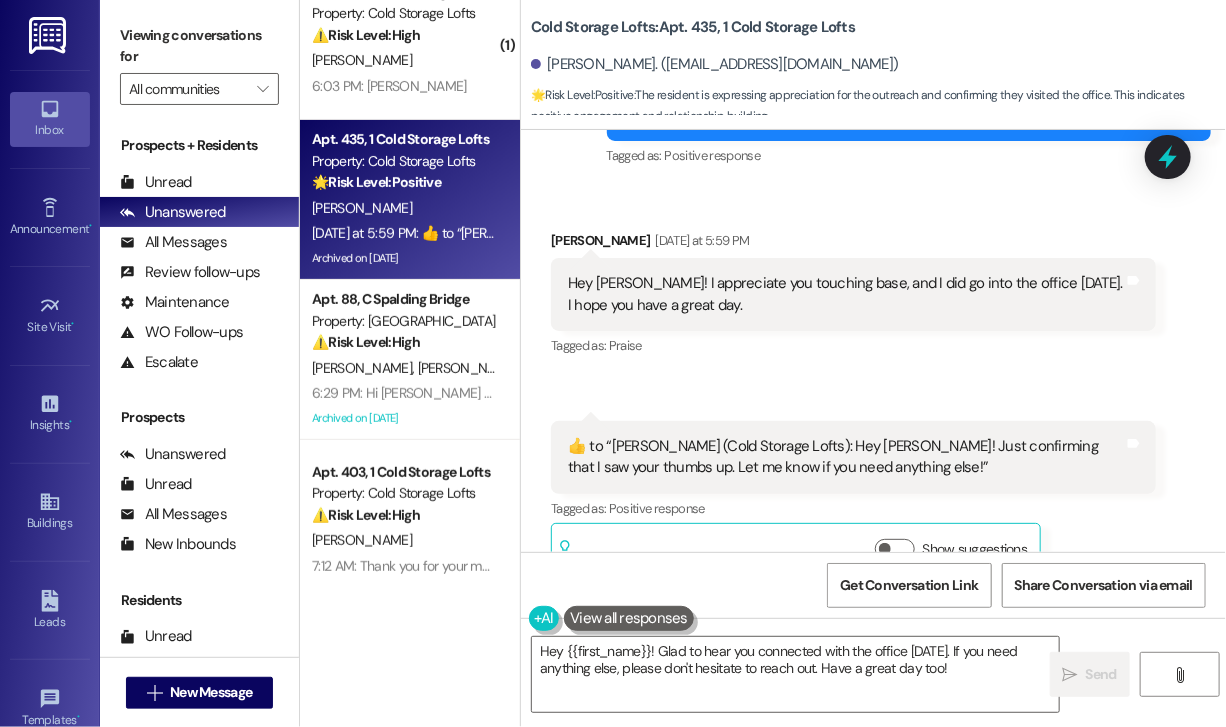 click on "Received via SMS Demarco Vaughn Yesterday at 5:59 PM Hey Sarah! I appreciate you touching base, and I did go into the office today.  I hope you have a great day.  Tags and notes Tagged as:   Praise Click to highlight conversations about Praise Received via SMS 5:59 PM Demarco Vaughn Yesterday at 5:59 PM  ​👍​ to “ Sarah (Cold Storage Lofts): Hey Demarco! Just confirming that I saw your thumbs up. Let me know if you need anything else! ”  Tags and notes Tagged as:   Positive response Click to highlight conversations about Positive response  Related guidelines Show suggestions" at bounding box center [873, 391] 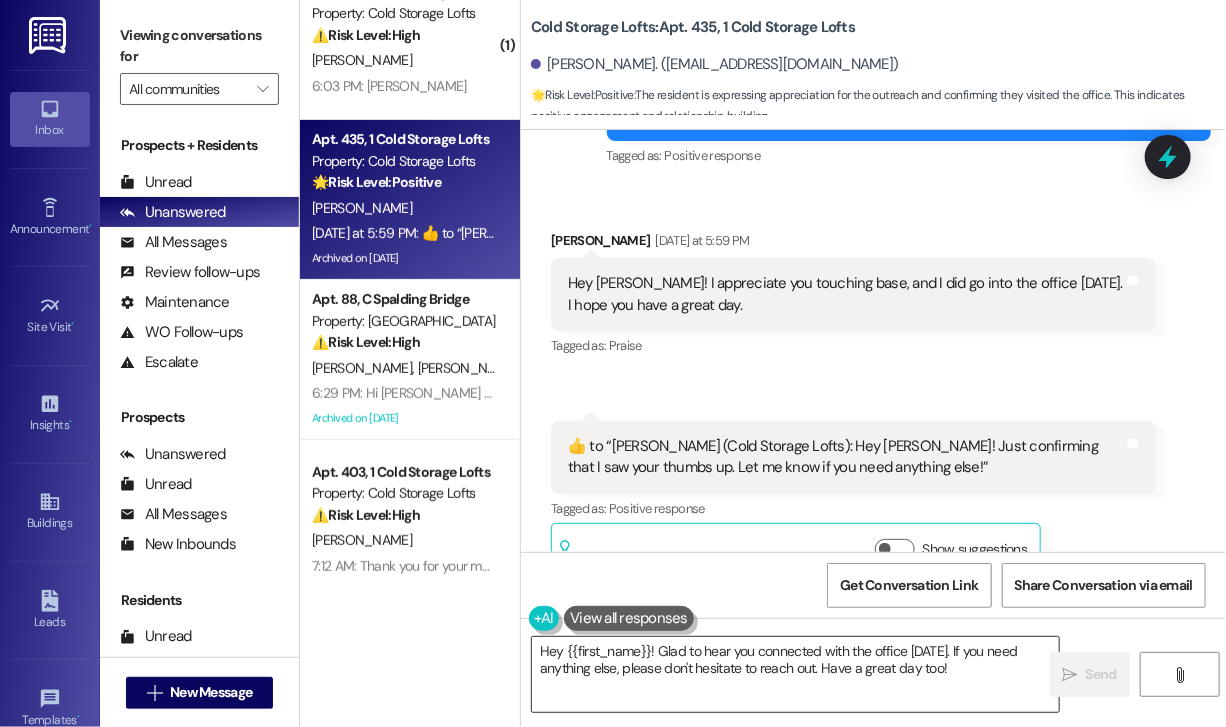 click on "Hey {{first_name}}! Glad to hear you connected with the office today. If you need anything else, please don't hesitate to reach out. Have a great day too!" at bounding box center [795, 674] 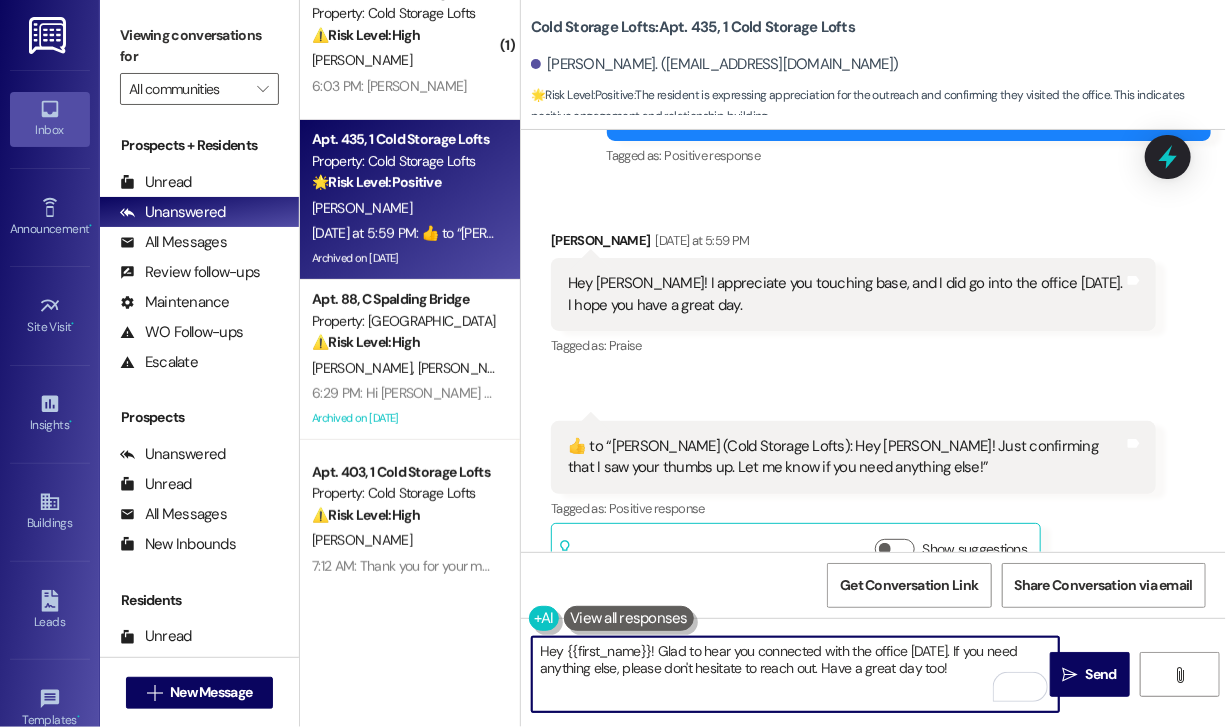 click on "Hey {{first_name}}! Glad to hear you connected with the office today. If you need anything else, please don't hesitate to reach out. Have a great day too!" at bounding box center (795, 674) 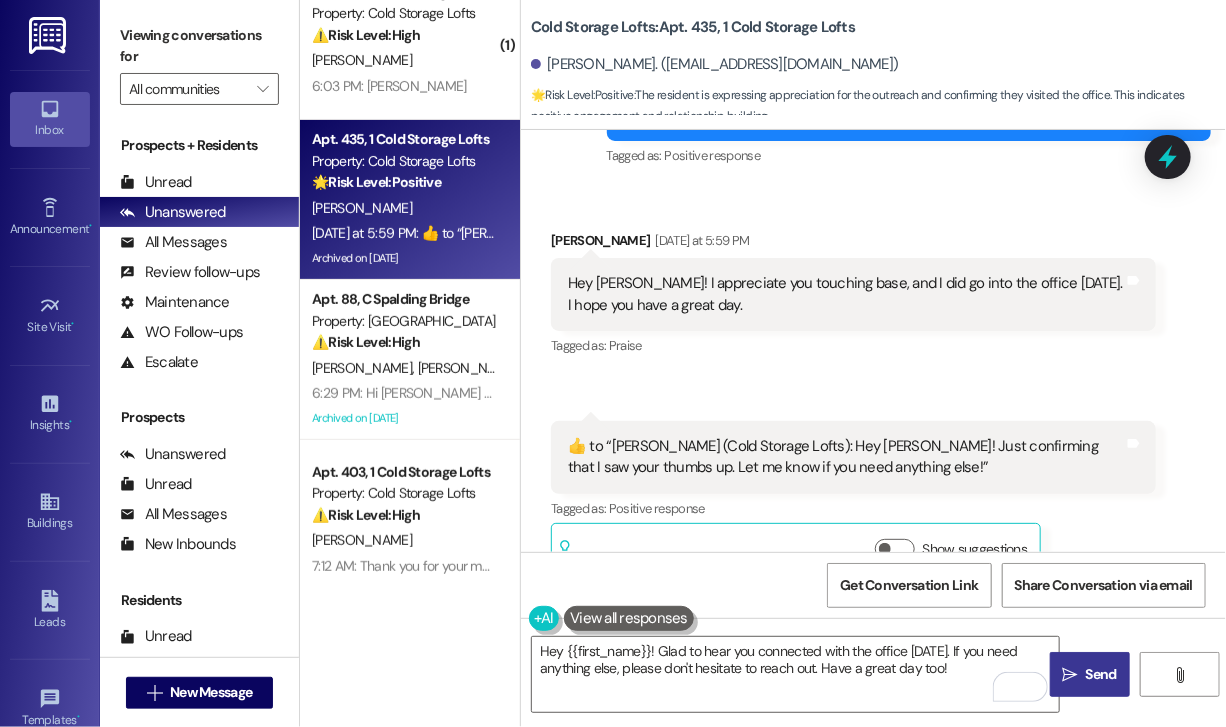 click on "" at bounding box center [1070, 675] 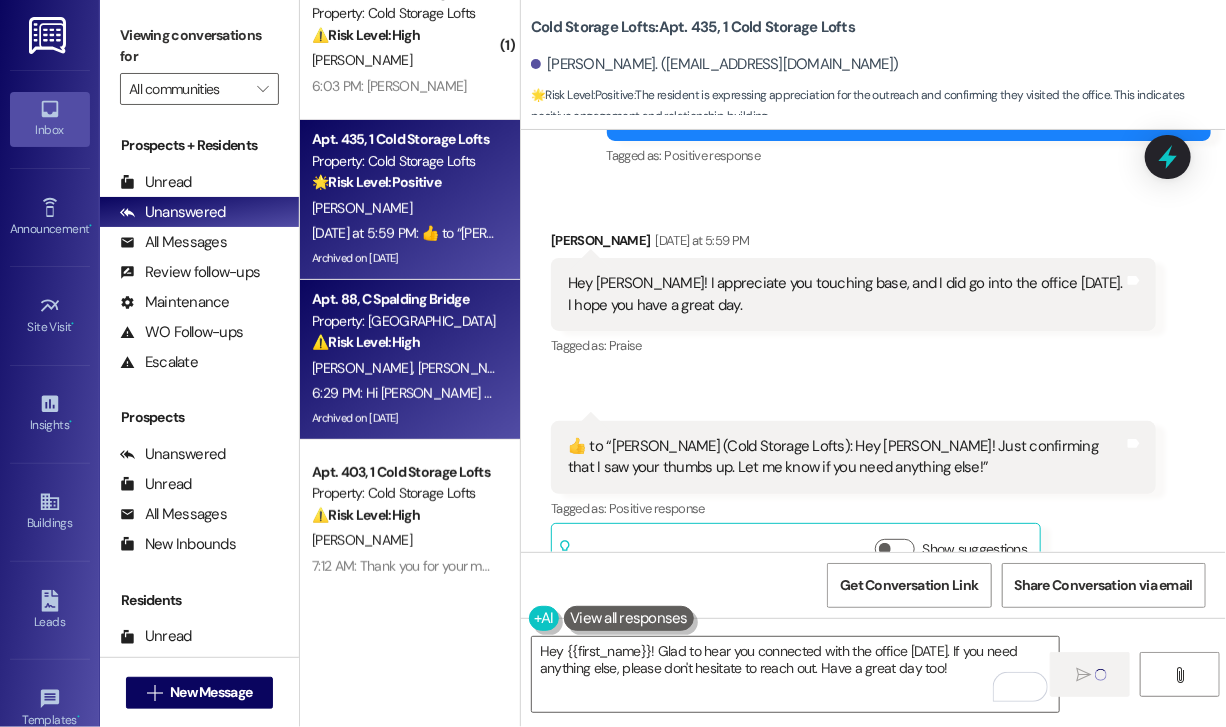 click on "R. Singleton S. Metcalf" at bounding box center [404, 368] 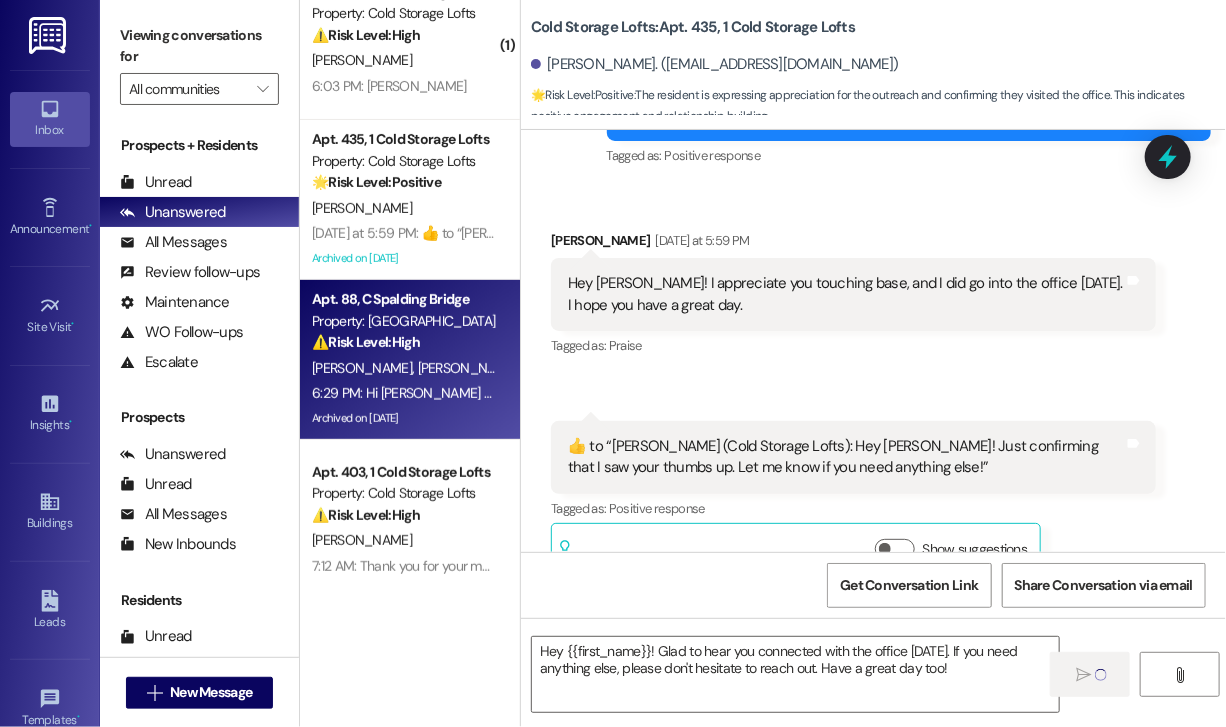 type on "Fetching suggested responses. Please feel free to read through the conversation in the meantime." 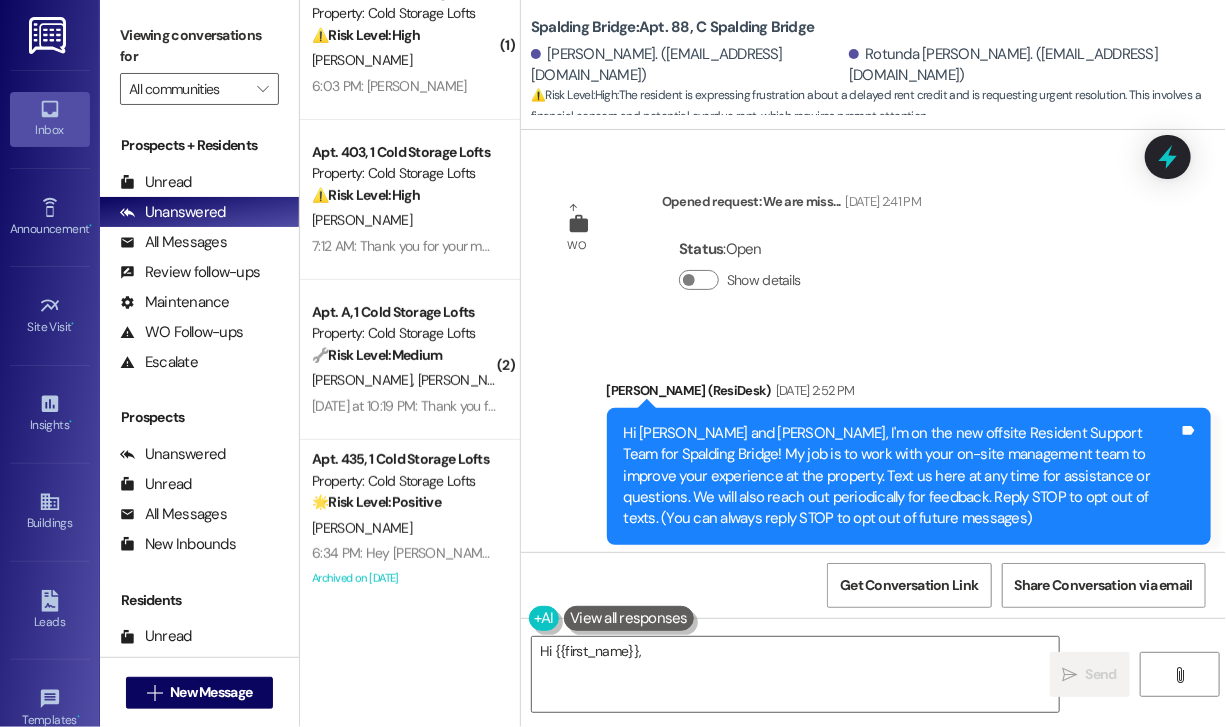 scroll, scrollTop: 55861, scrollLeft: 0, axis: vertical 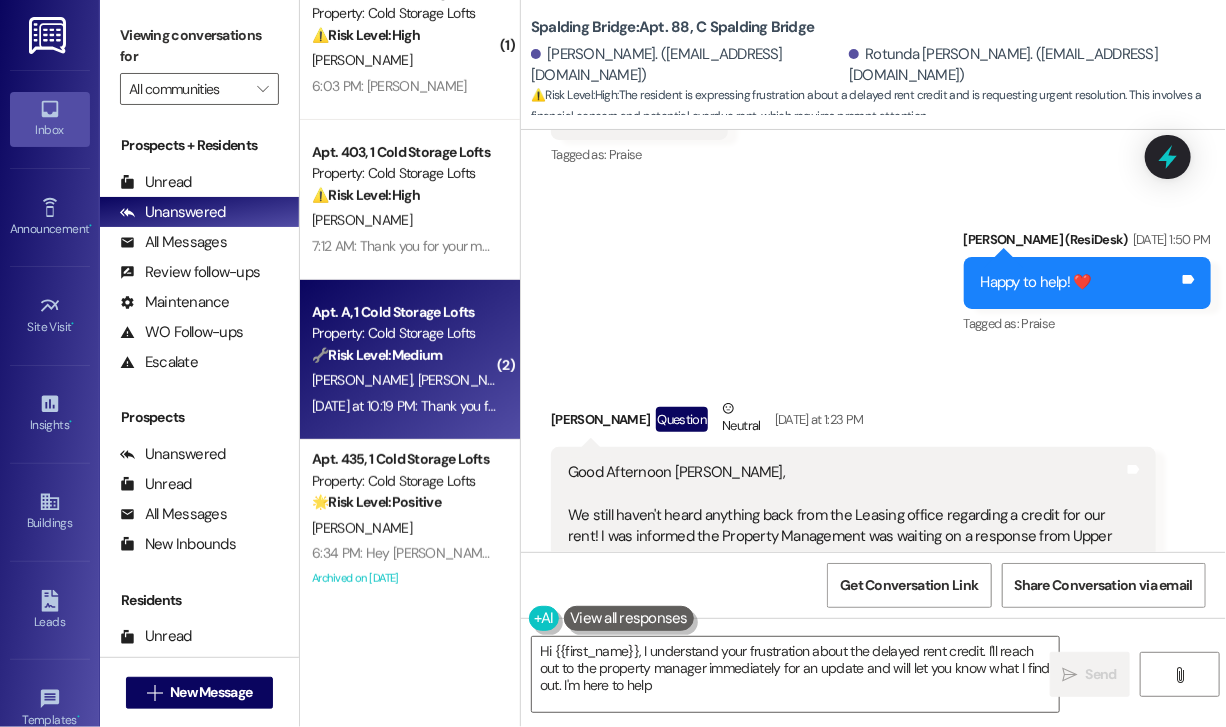 type on "Hi {{first_name}}, I understand your frustration about the delayed rent credit. I'll reach out to the property manager immediately for an update and will let you know what I find out. I'm here to help!" 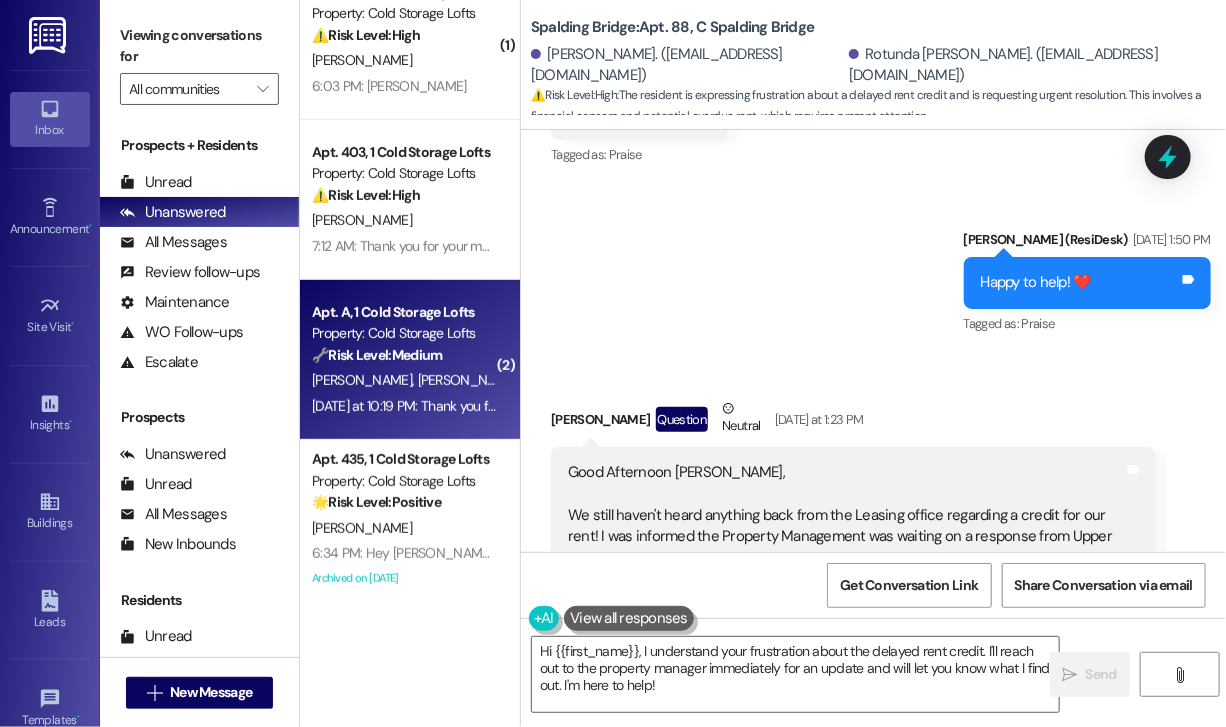 click on "A. Greene" at bounding box center [468, 380] 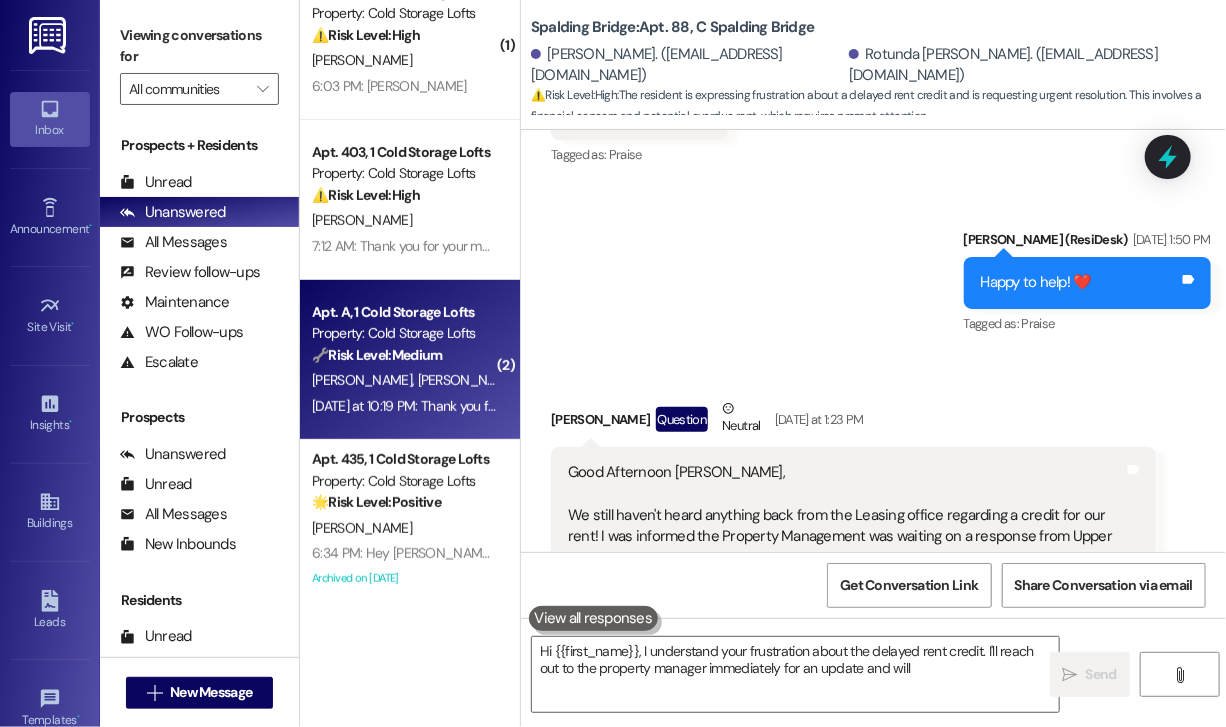 type on "Hi {{first_name}}, I understand your frustration about the delayed rent credit. I'll reach out to the property manager immediately for an update and will let" 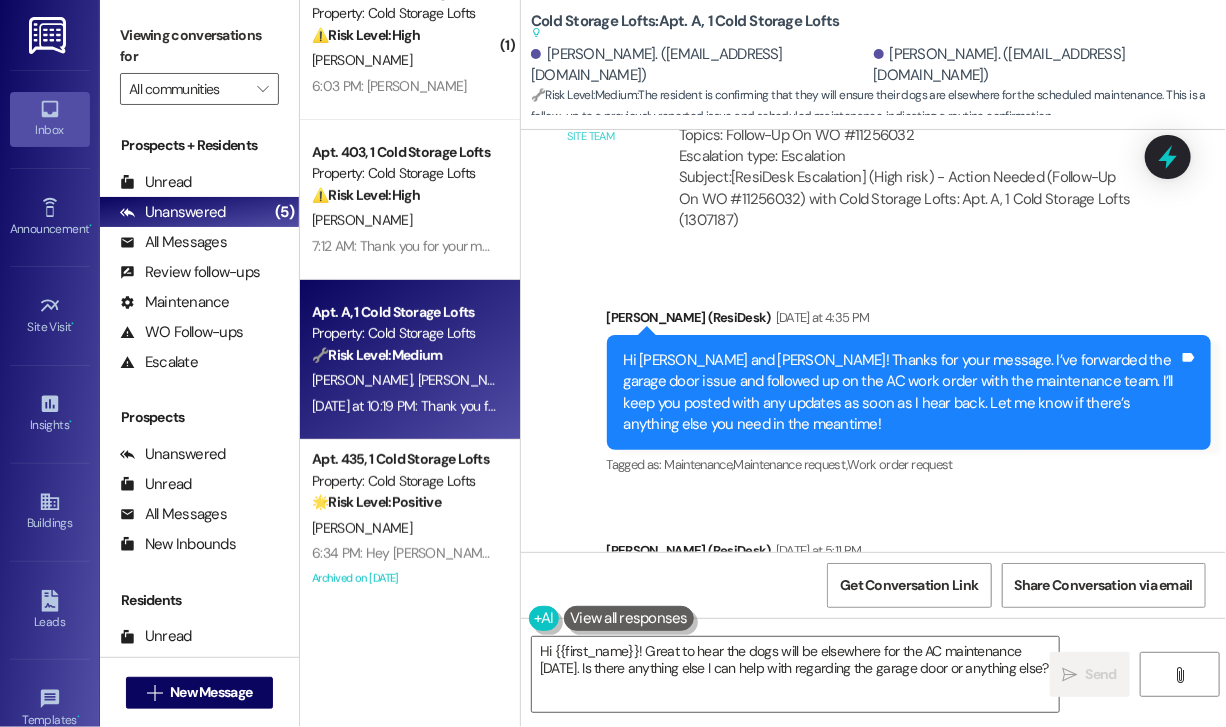 scroll, scrollTop: 53462, scrollLeft: 0, axis: vertical 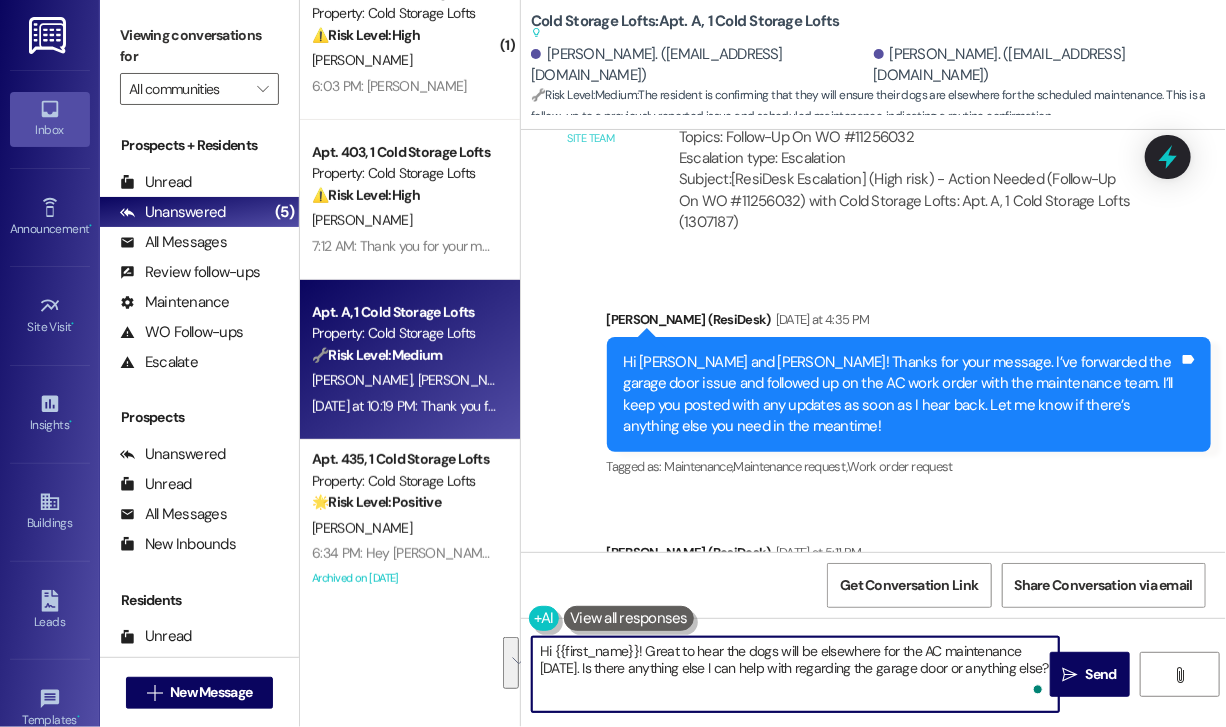 drag, startPoint x: 648, startPoint y: 680, endPoint x: 643, endPoint y: 658, distance: 22.561028 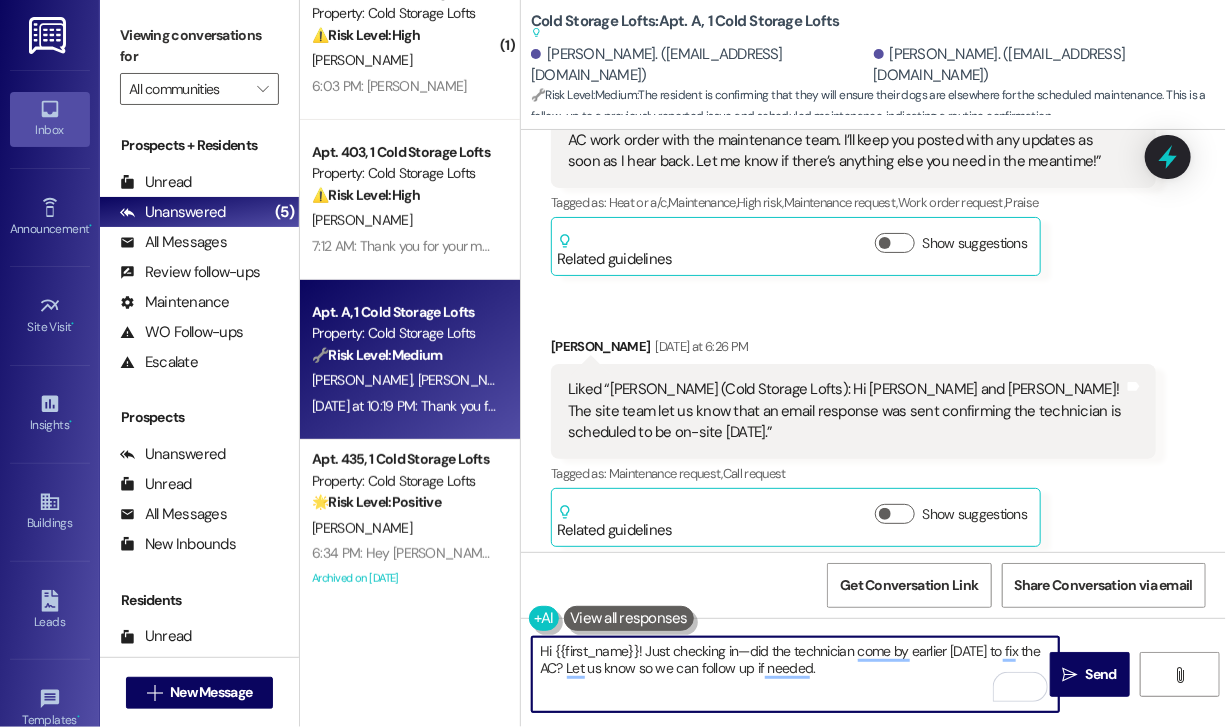 scroll, scrollTop: 53961, scrollLeft: 0, axis: vertical 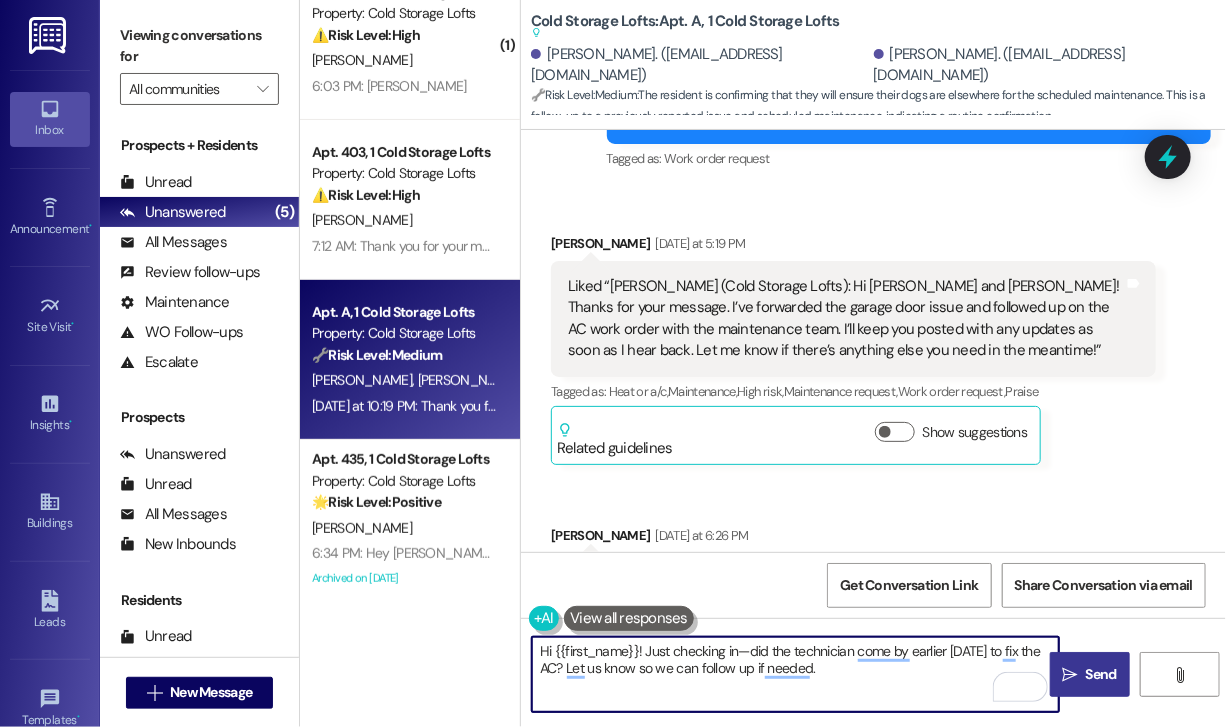 type on "Hi {{first_name}}! Just checking in—did the technician come by earlier today to fix the AC? Let us know so we can follow up if needed." 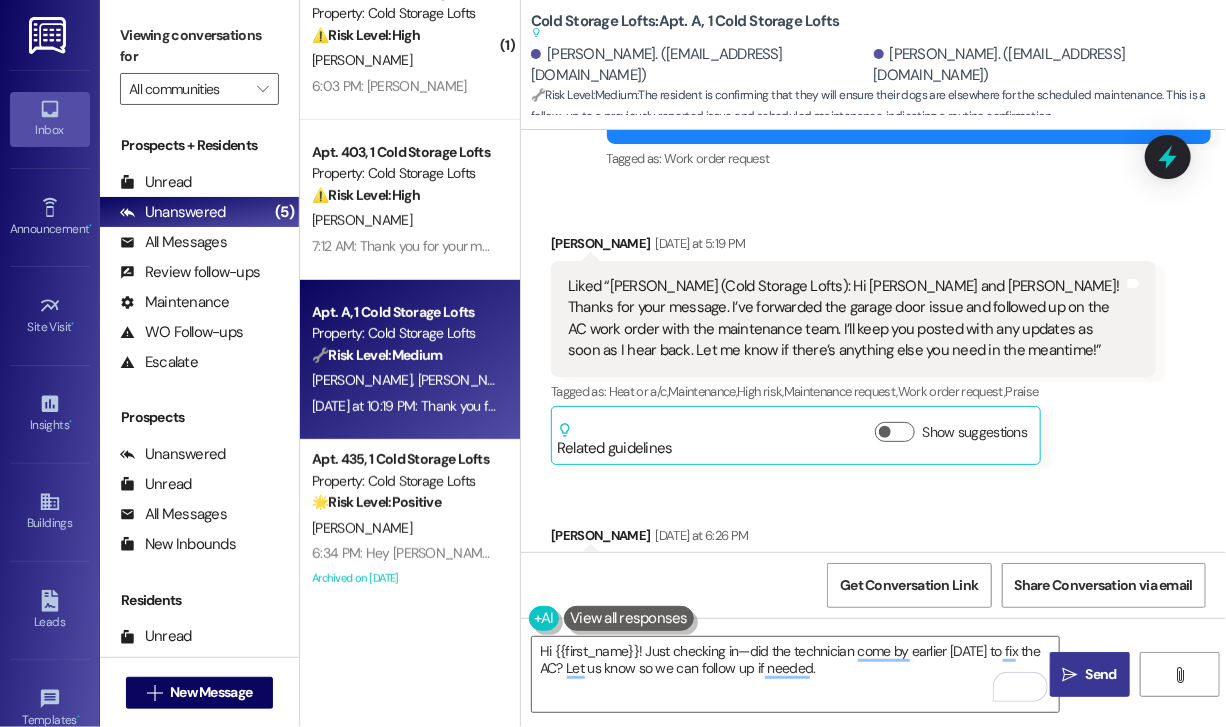 click on "Send" at bounding box center [1101, 674] 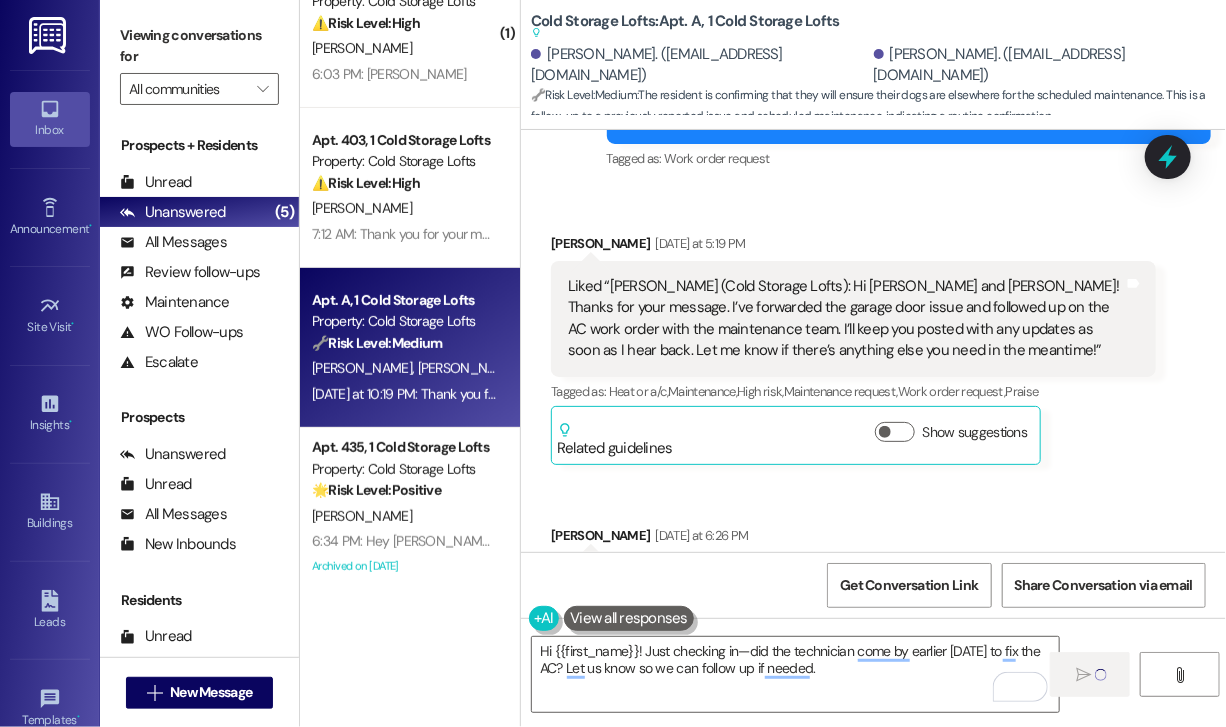 scroll, scrollTop: 215, scrollLeft: 0, axis: vertical 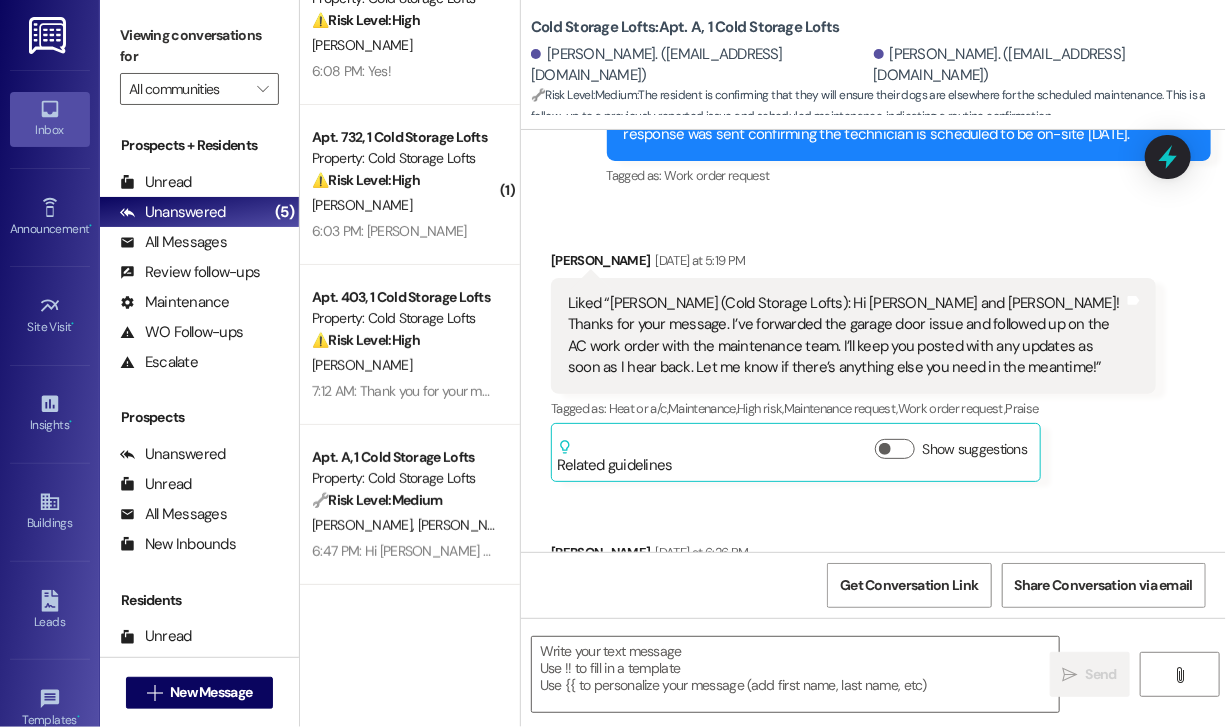 type on "Fetching suggested responses. Please feel free to read through the conversation in the meantime." 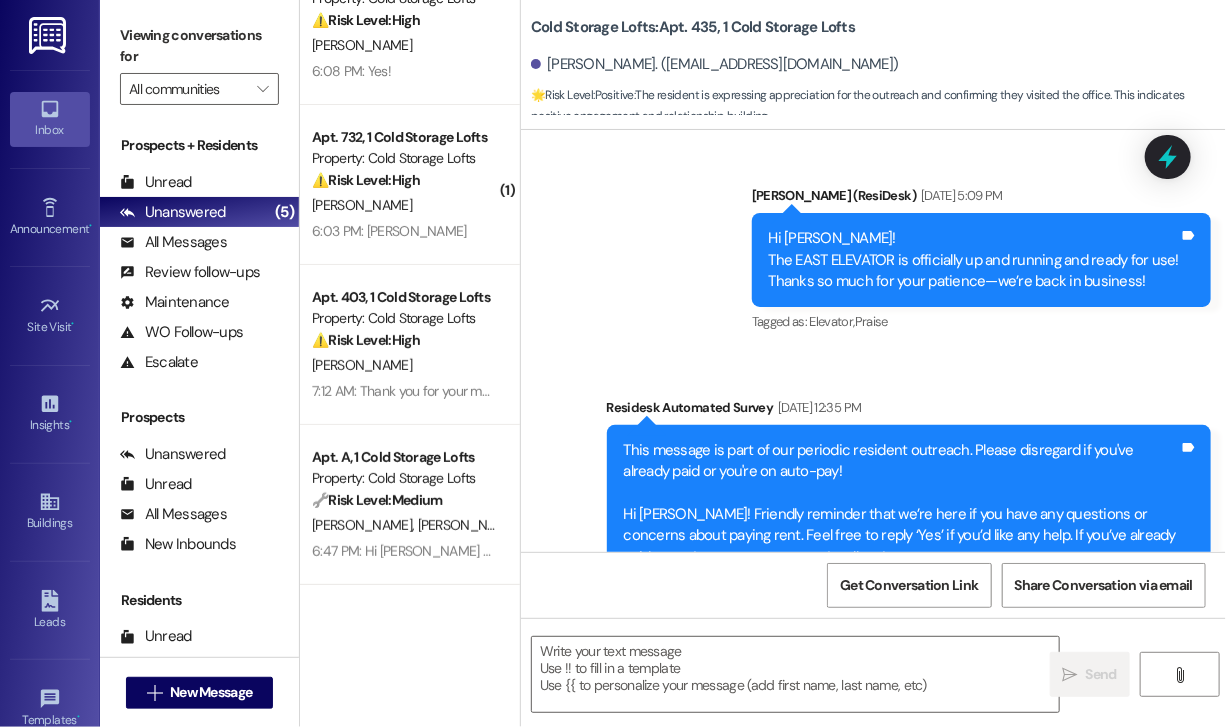 type on "Fetching suggested responses. Please feel free to read through the conversation in the meantime." 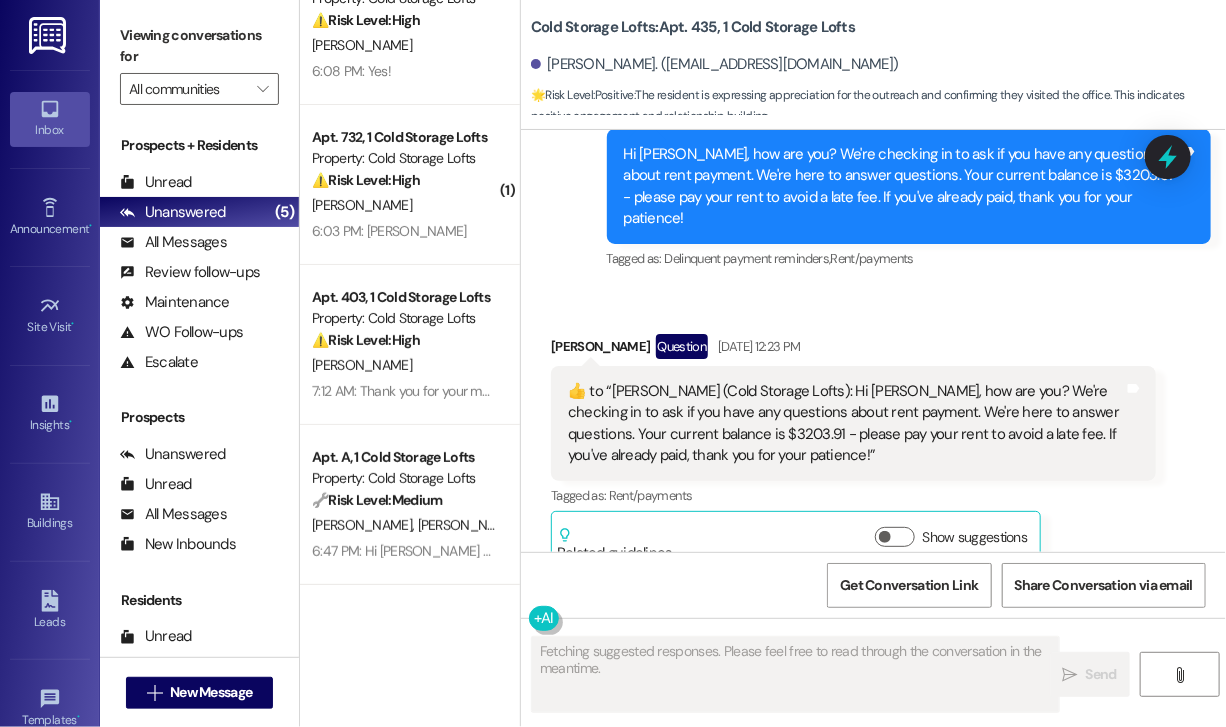 scroll, scrollTop: 20922, scrollLeft: 0, axis: vertical 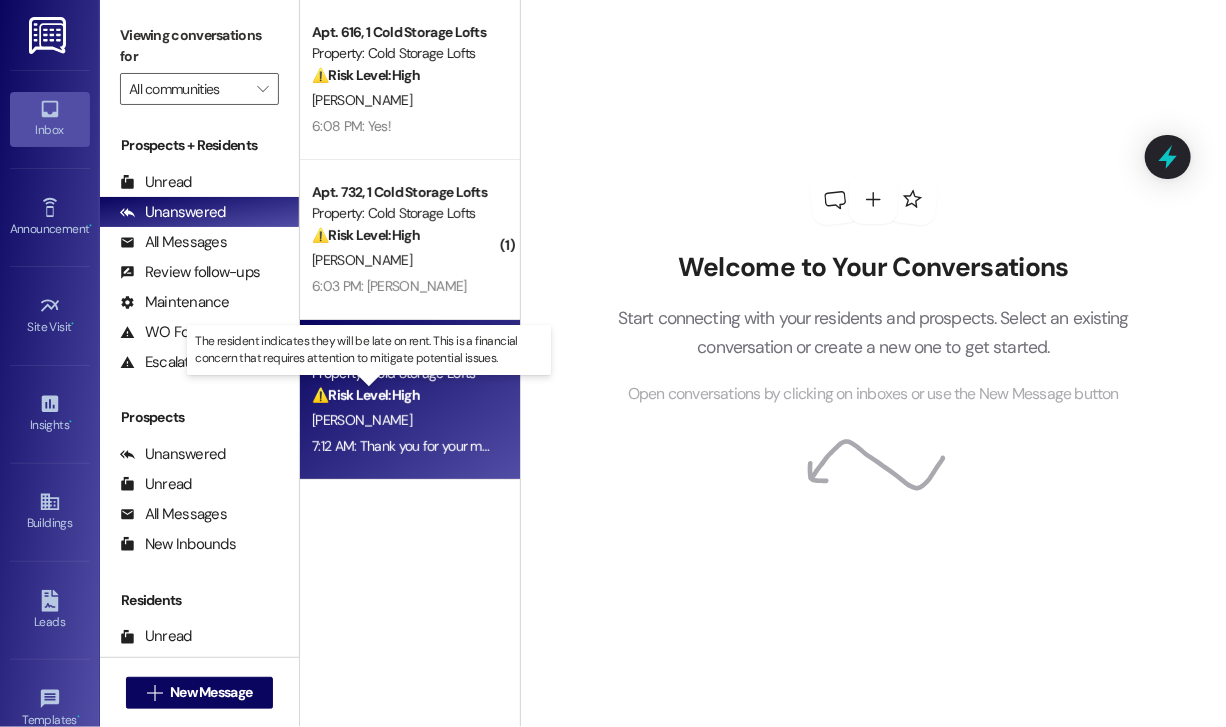 click on "⚠️  Risk Level:  High" at bounding box center [366, 395] 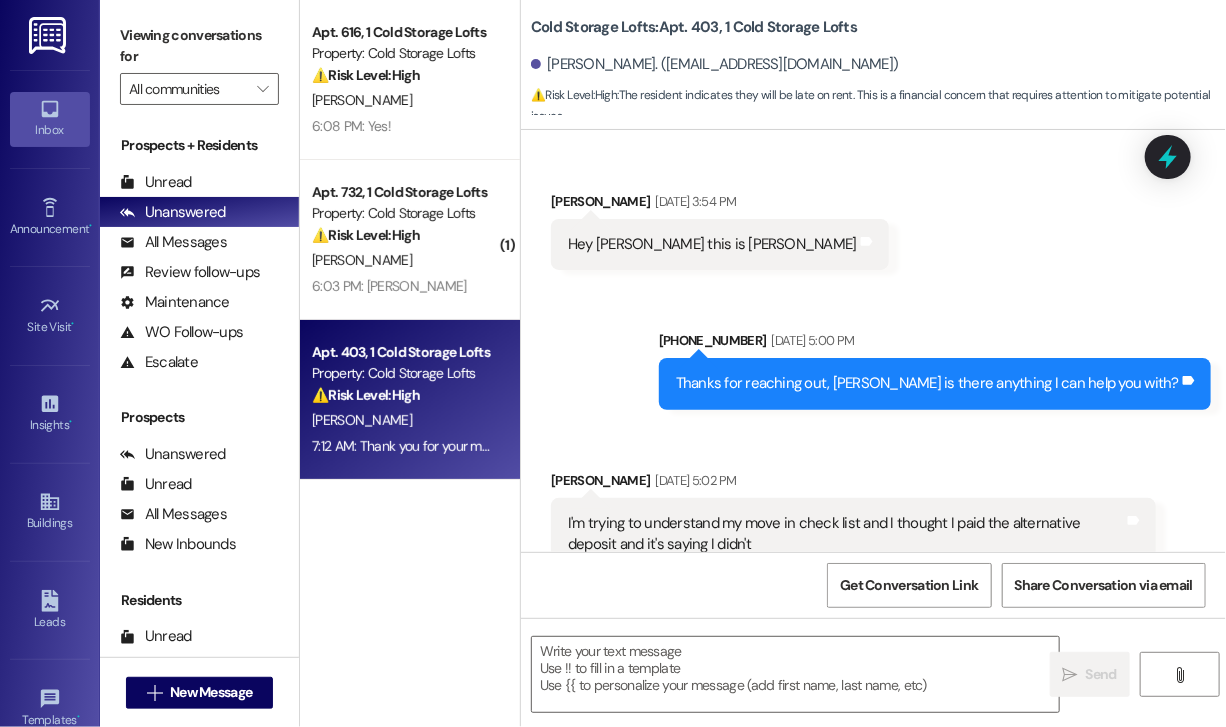 scroll, scrollTop: 21957, scrollLeft: 0, axis: vertical 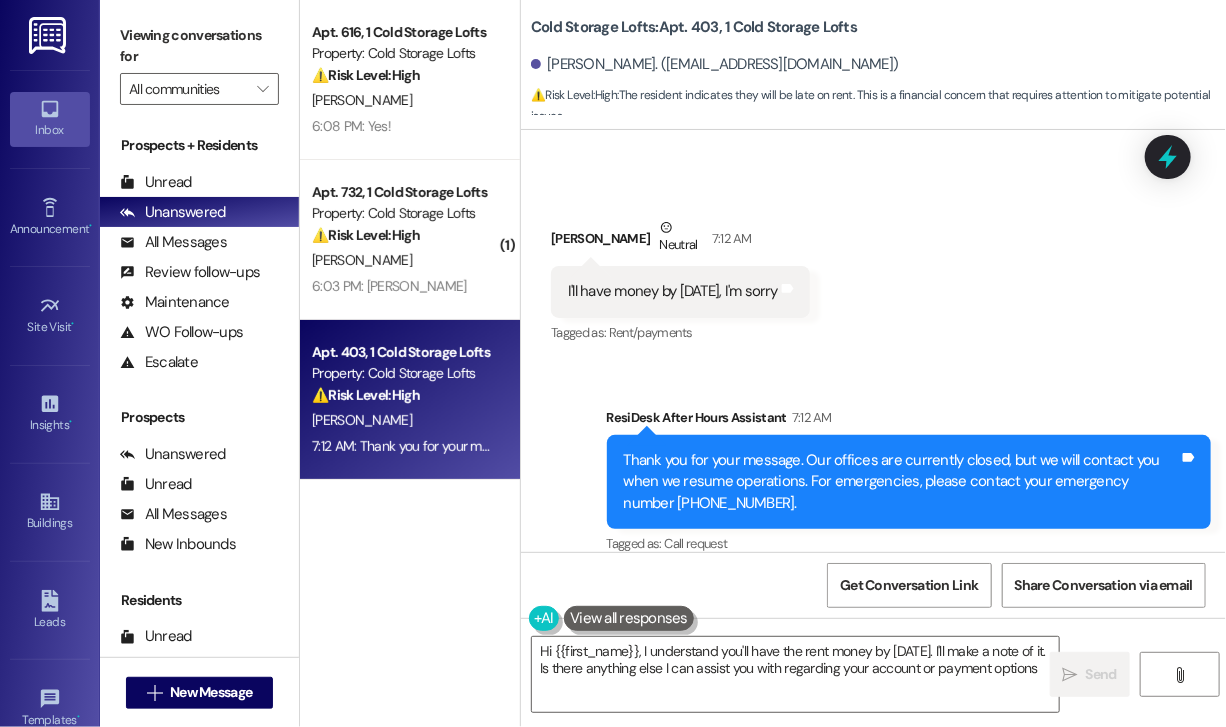 type on "Hi {{first_name}}, I understand you'll have the rent money by [DATE]. I'll make a note of it. Is there anything else I can assist you with regarding your account or payment options?" 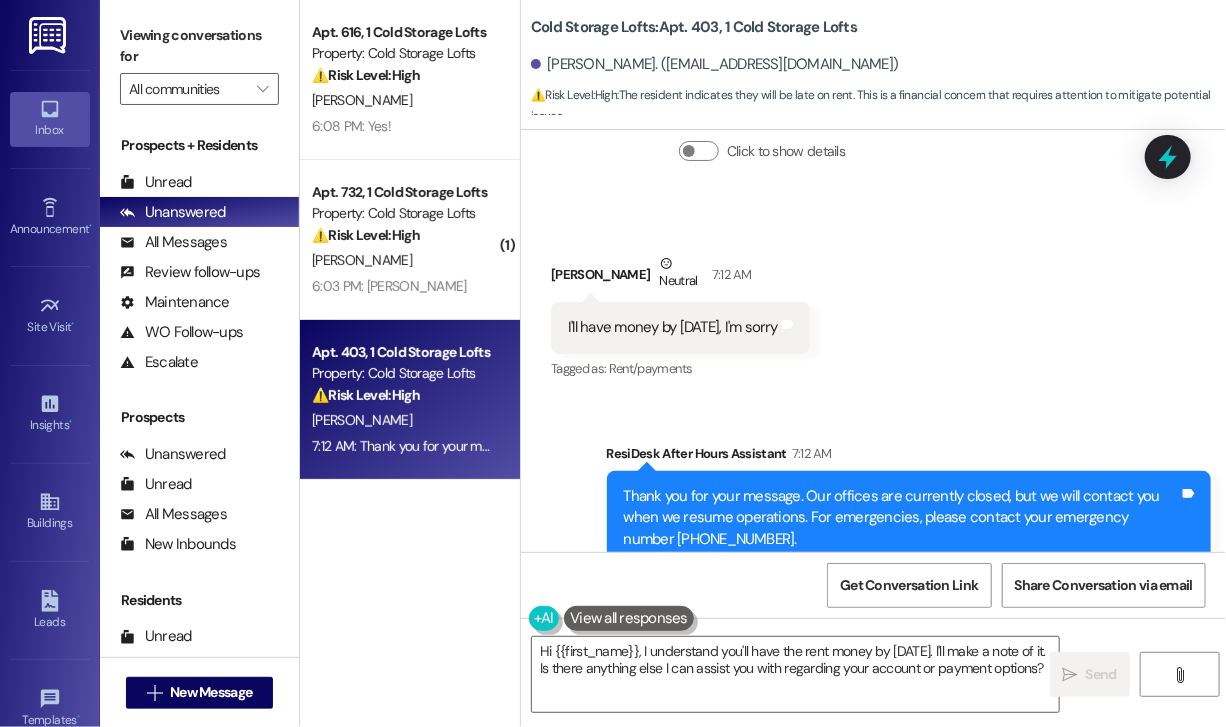 scroll, scrollTop: 21957, scrollLeft: 0, axis: vertical 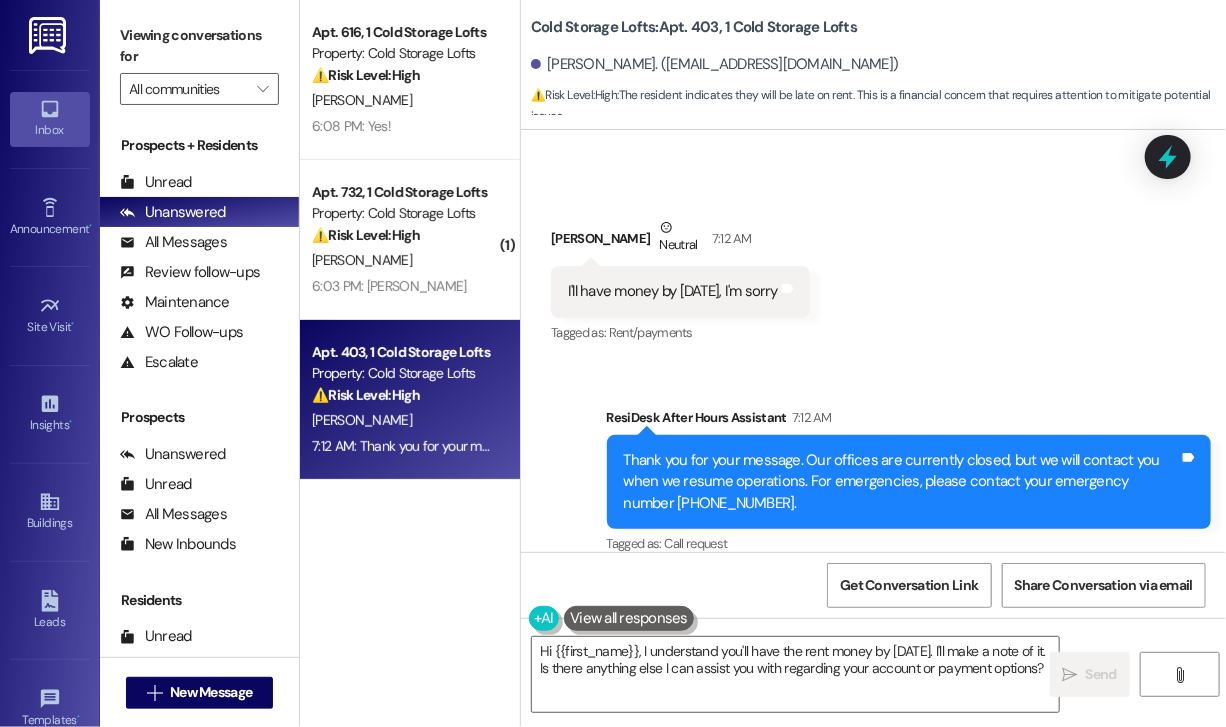 click on "I'll have money by [DATE], I'm sorry" at bounding box center [673, 291] 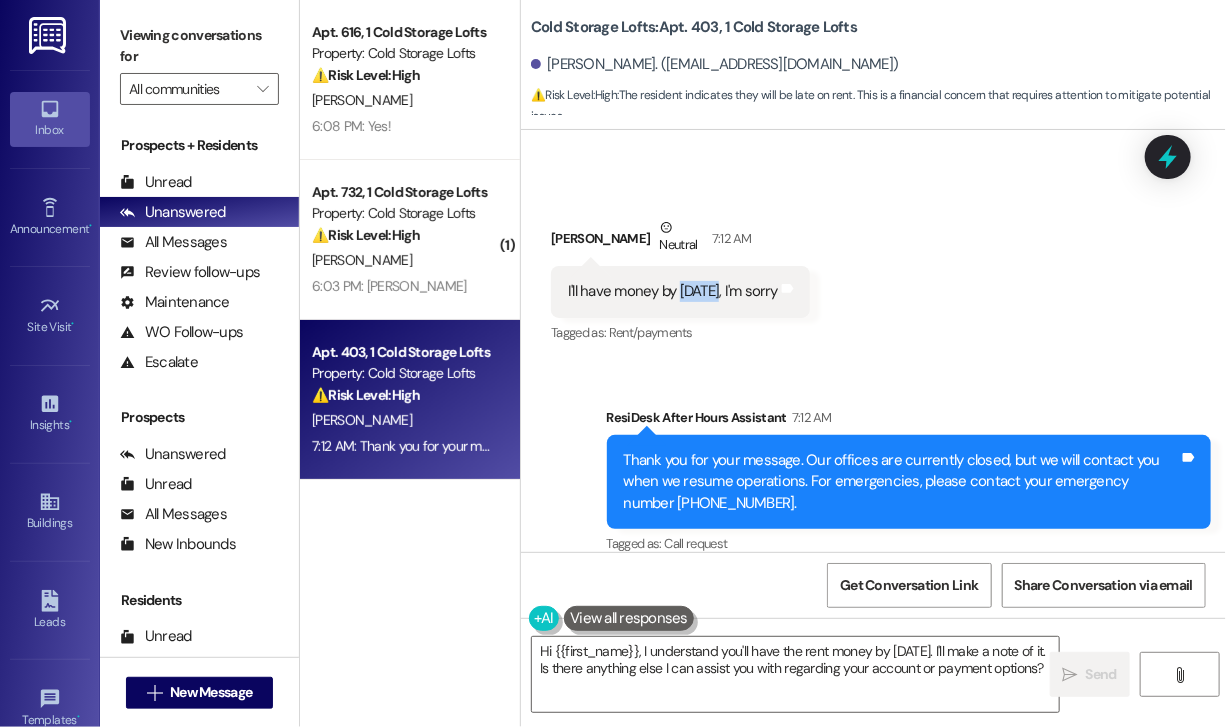 click on "I'll have money by [DATE], I'm sorry" at bounding box center [673, 291] 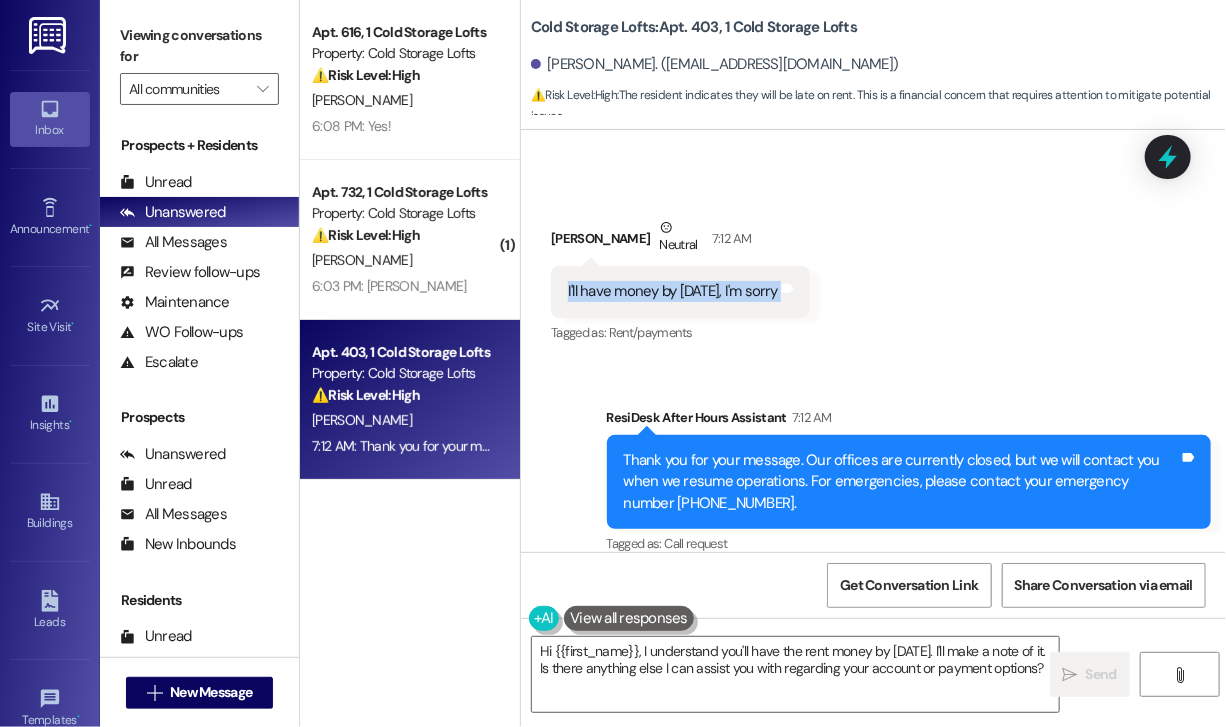 click on "I'll have money by [DATE], I'm sorry" at bounding box center (673, 291) 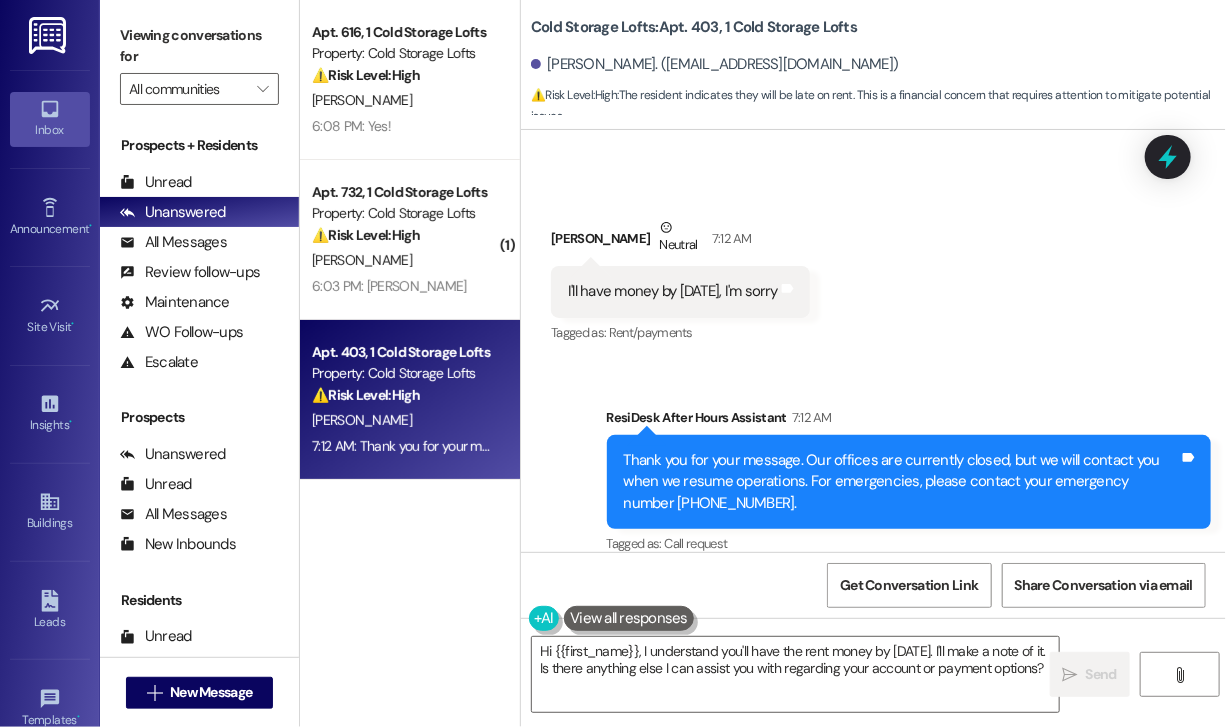 click on "Sent via SMS ResiDesk After Hours Assistant 7:12 AM Thank you for your message. Our offices are currently closed, but we will contact you when we resume operations. For emergencies, please contact your emergency number [PHONE_NUMBER]. Tags and notes Tagged as:   Call request Click to highlight conversations about Call request" at bounding box center (873, 468) 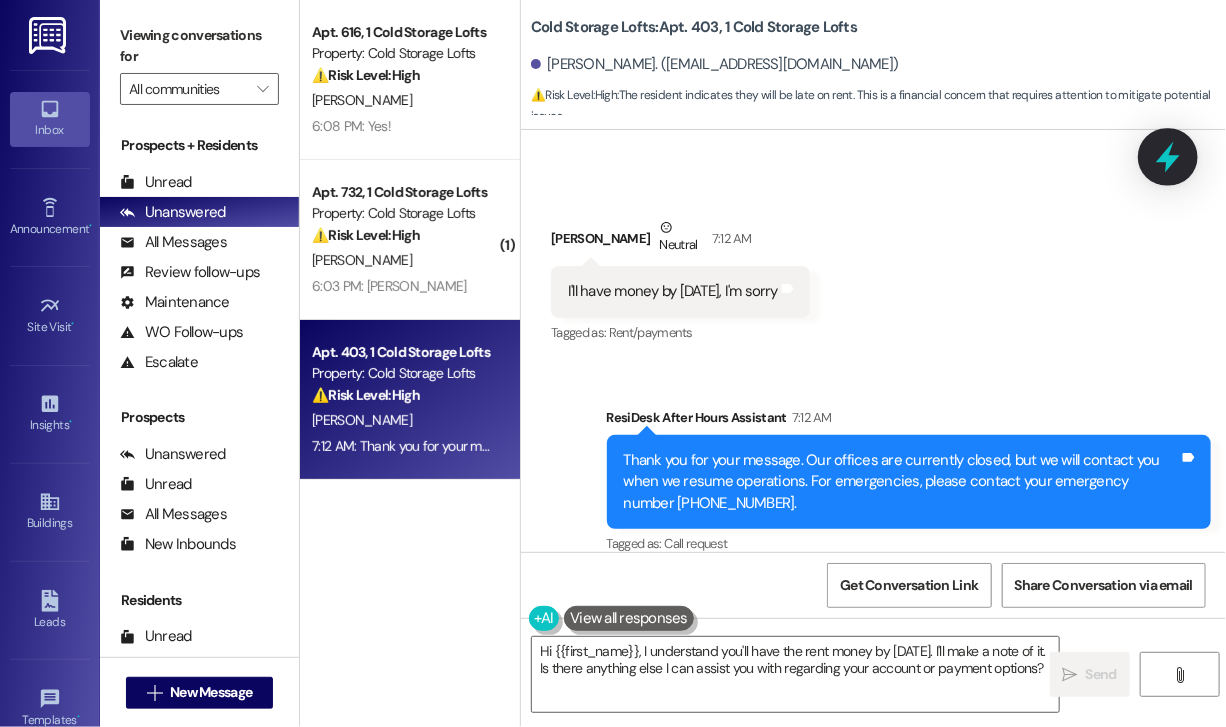 click 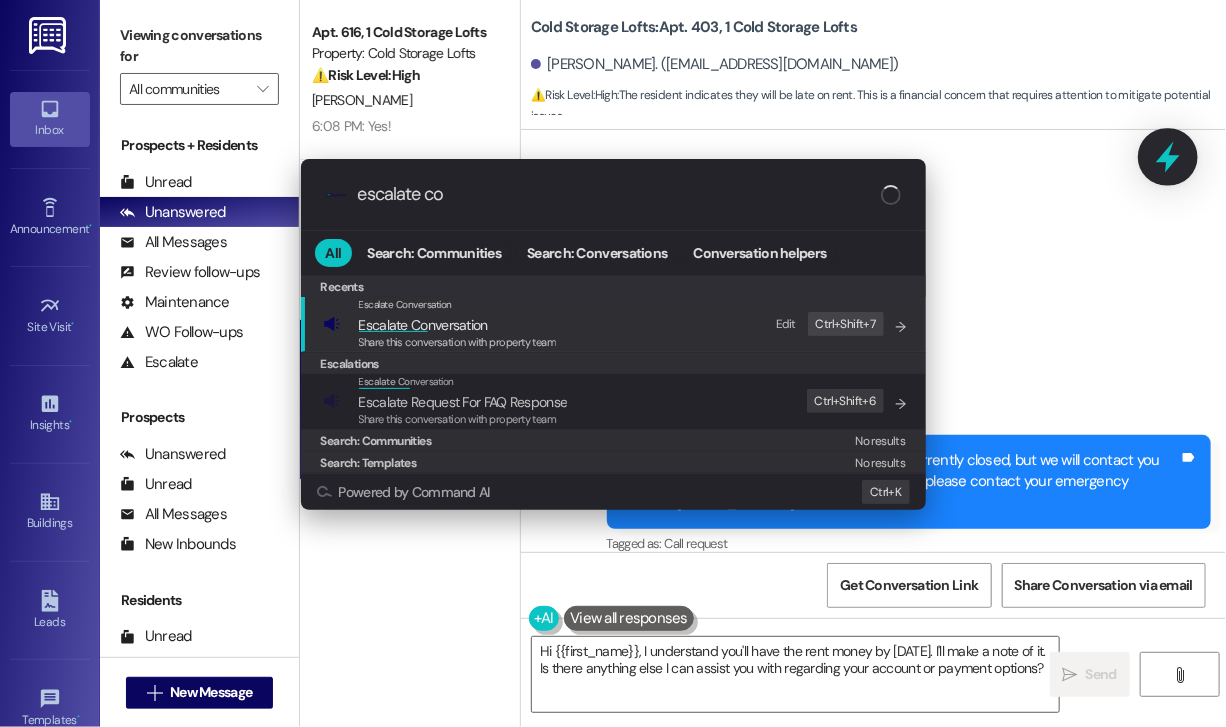 type on "escalate con" 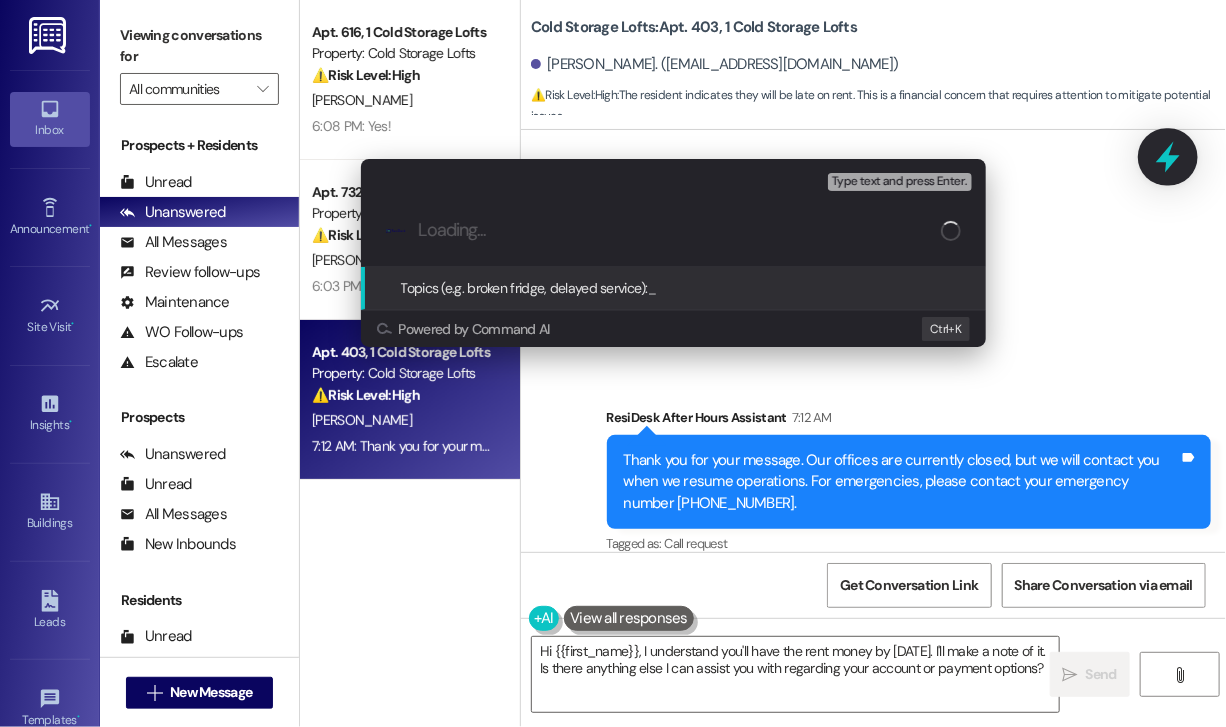 type on "Rent Payment Update – Will Have Funds by [DATE]" 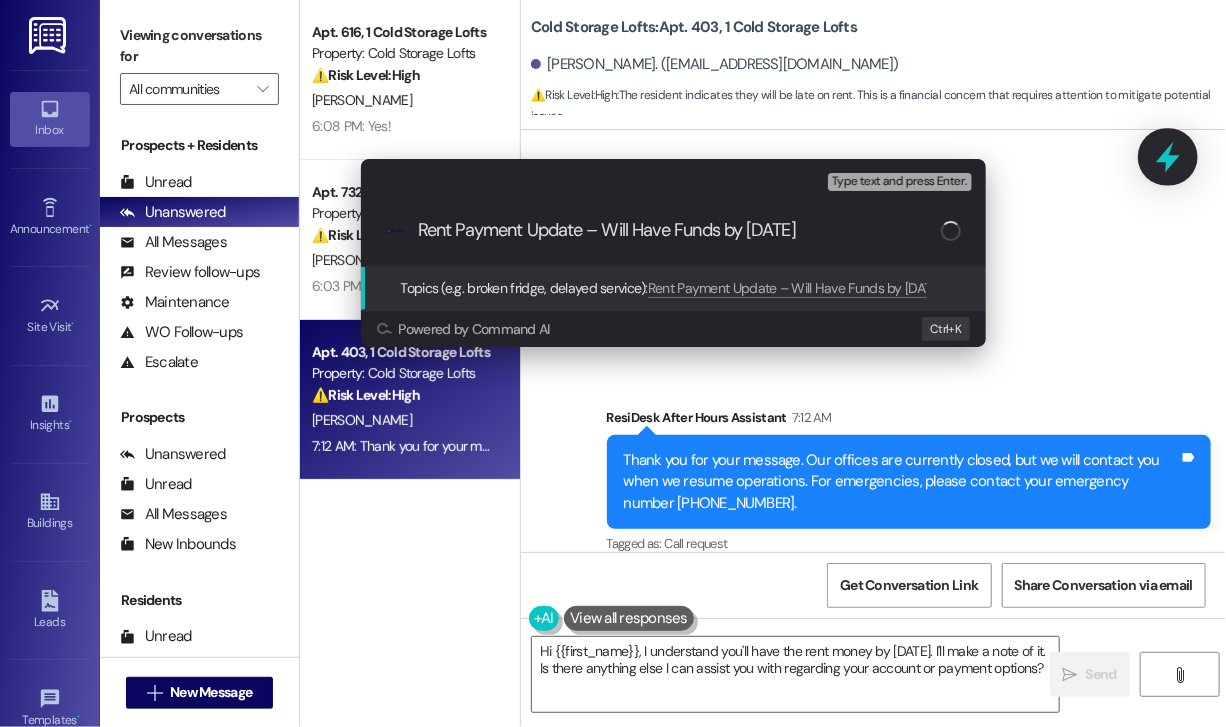 type 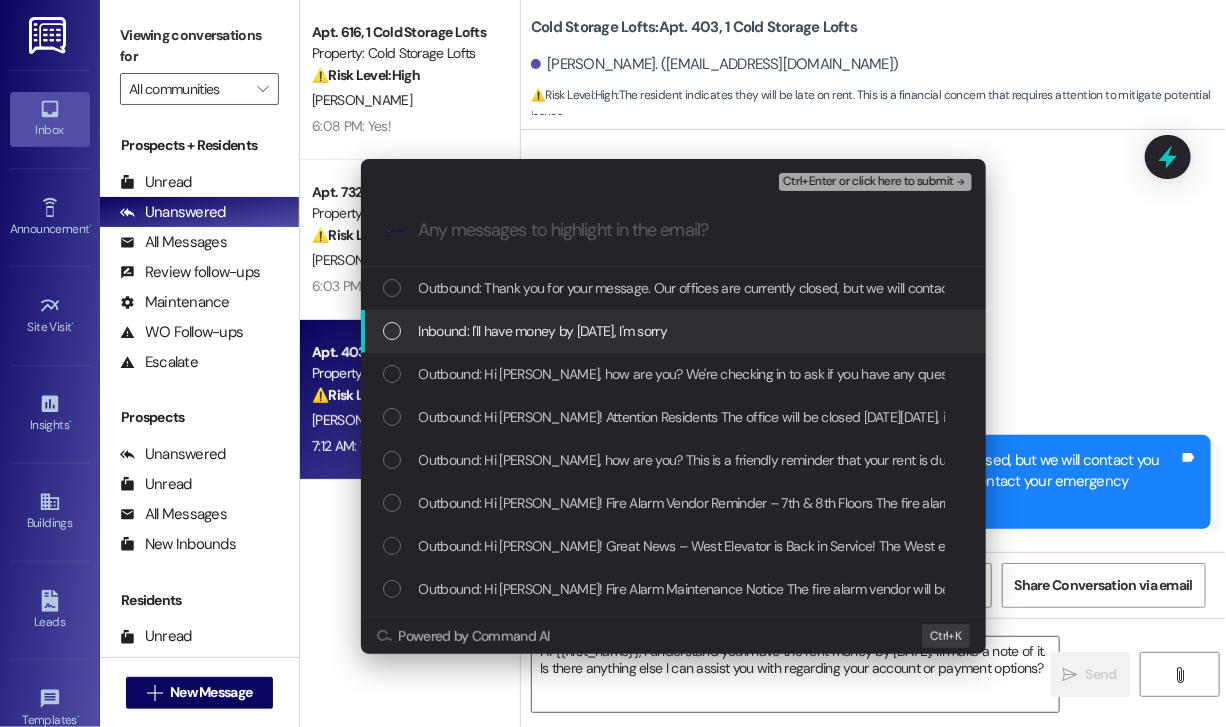 click at bounding box center [392, 331] 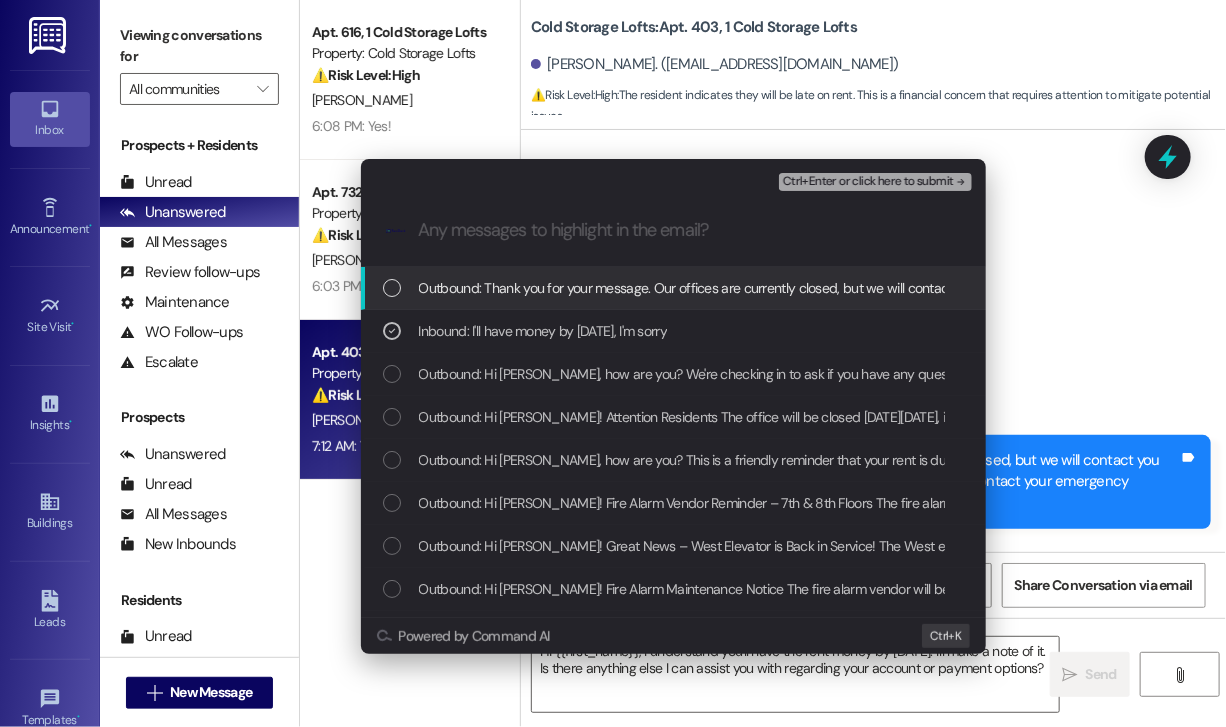 click on "Ctrl+Enter or click here to submit" at bounding box center [868, 182] 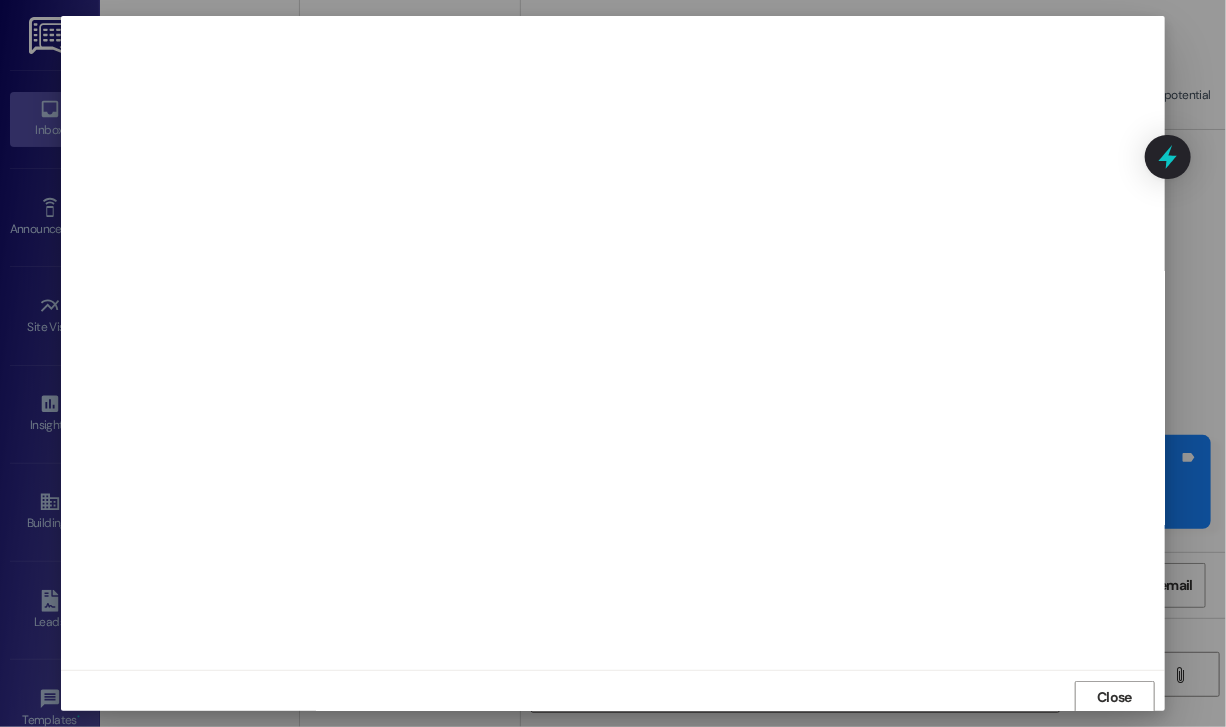 scroll, scrollTop: 2, scrollLeft: 0, axis: vertical 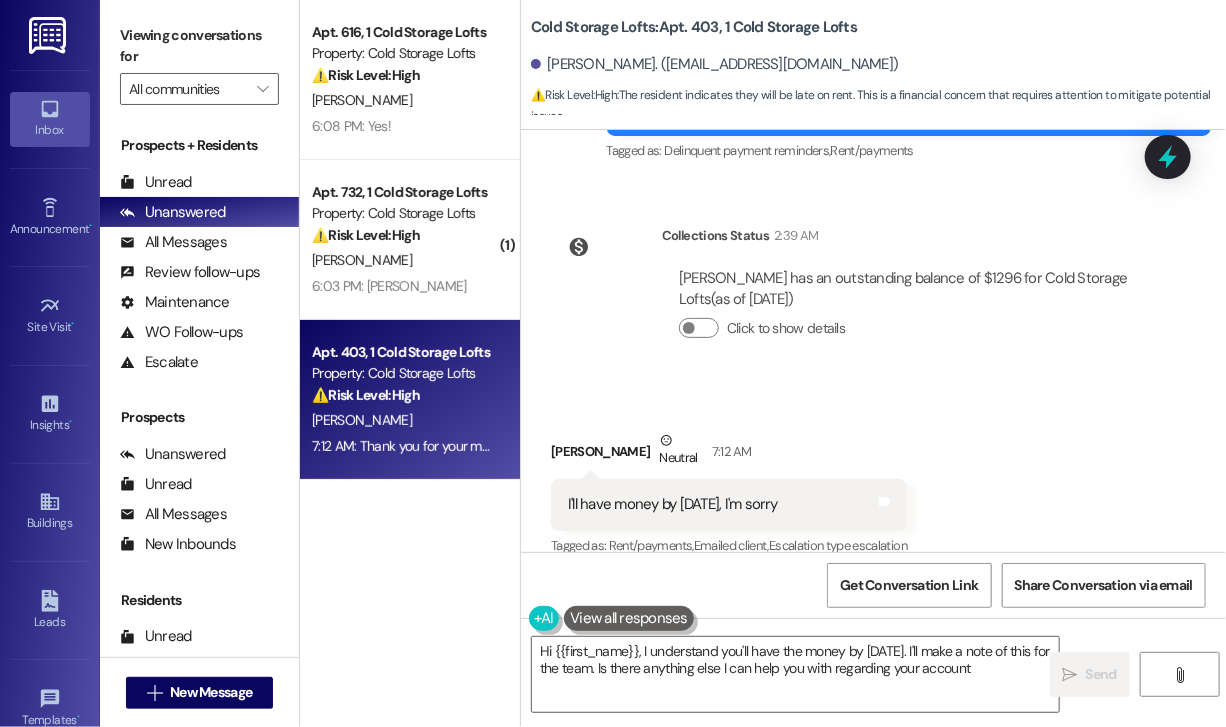 type on "Hi {{first_name}}, I understand you'll have the money by Friday. I'll make a note of this for the team. Is there anything else I can help you with regarding your account?" 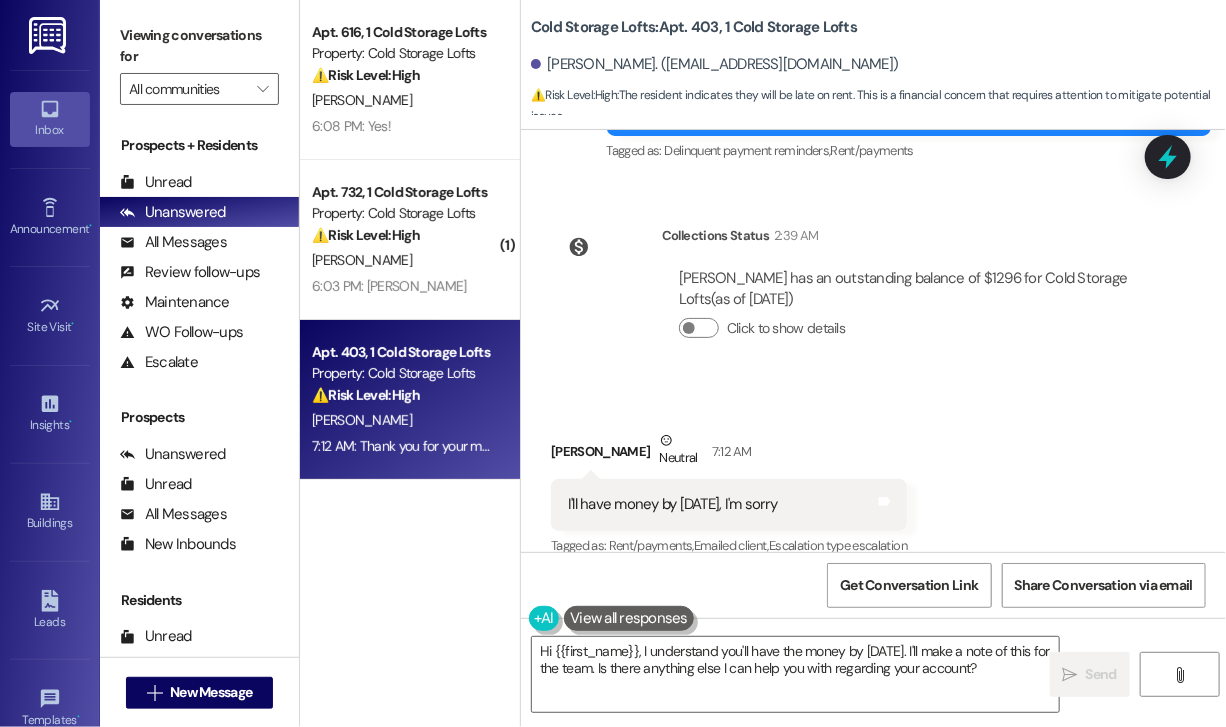 scroll, scrollTop: 21957, scrollLeft: 0, axis: vertical 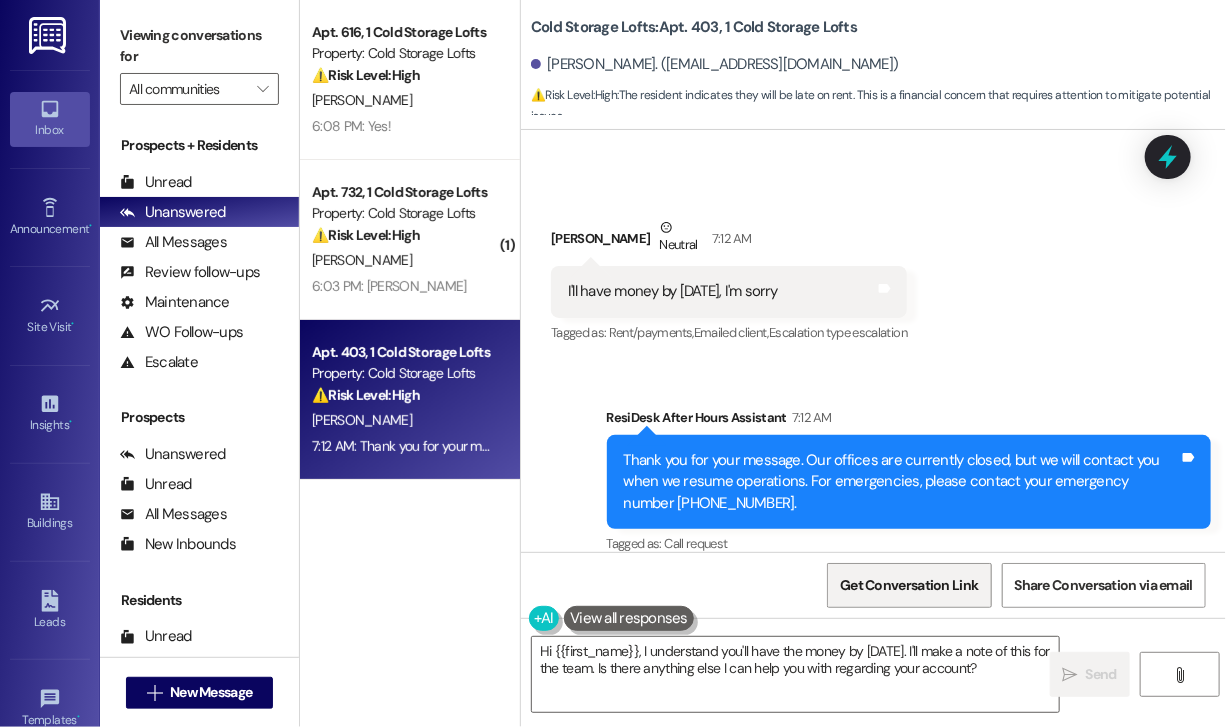click on "Get Conversation Link" at bounding box center [909, 585] 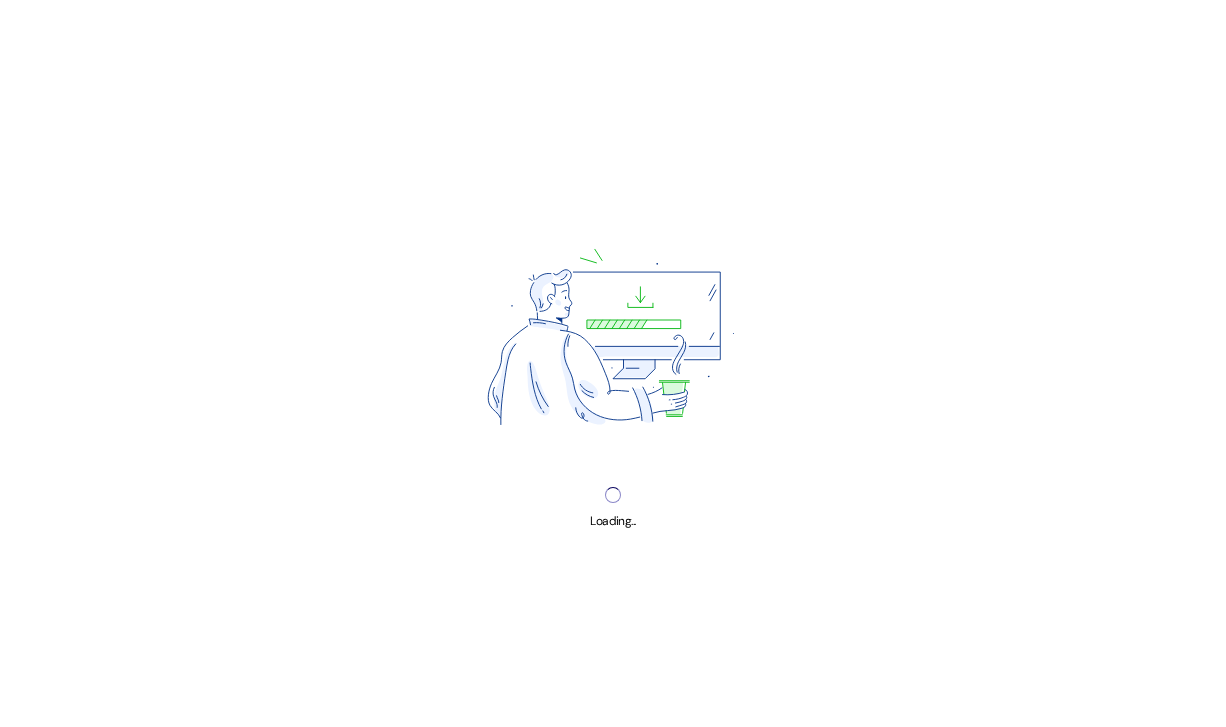 scroll, scrollTop: 0, scrollLeft: 0, axis: both 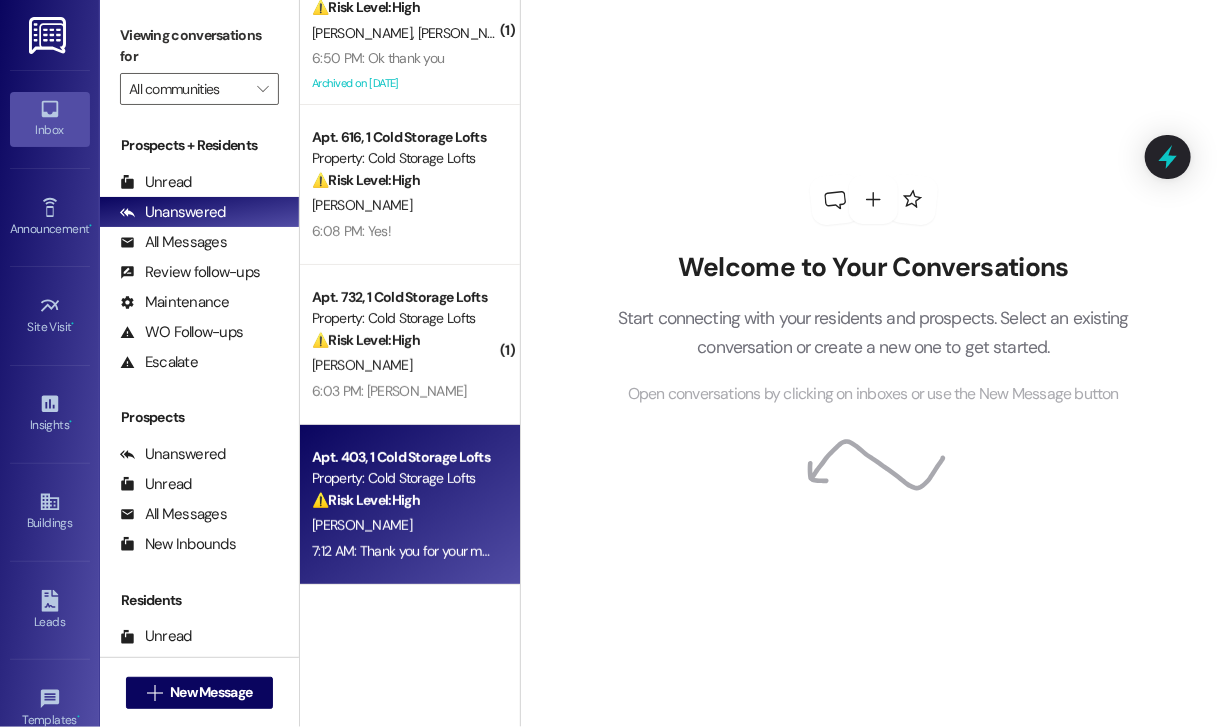 click on "[PERSON_NAME]" at bounding box center (404, 525) 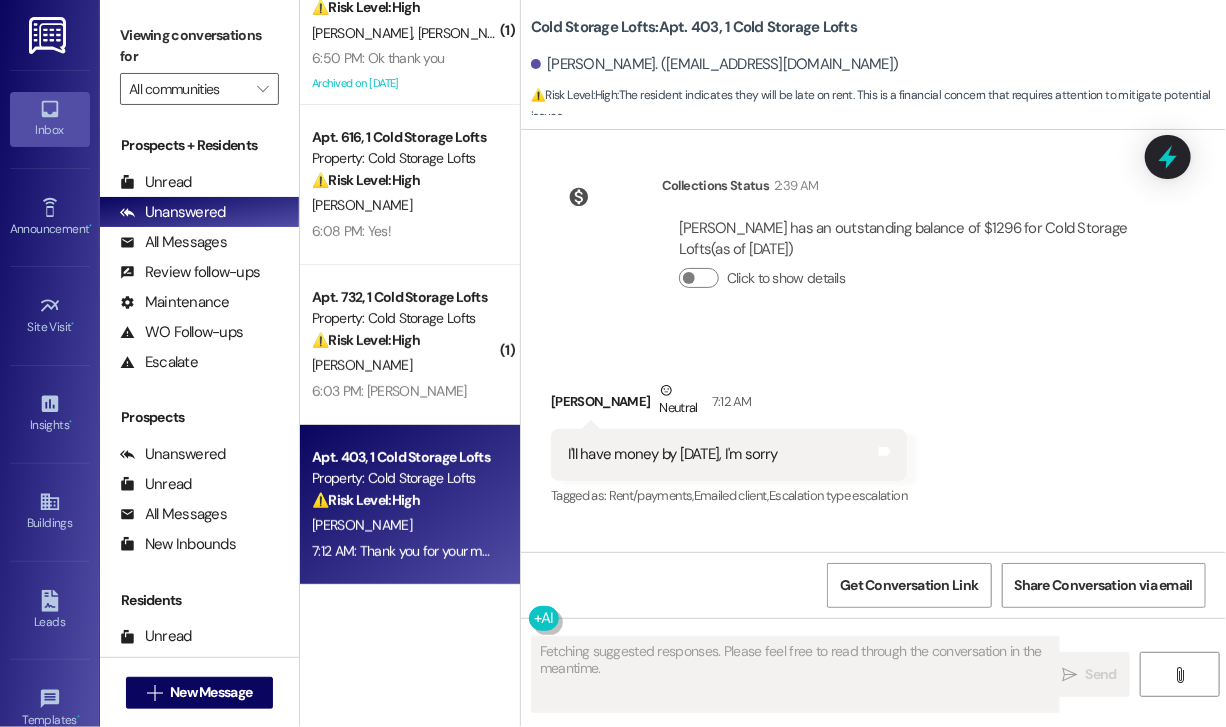 scroll, scrollTop: 21744, scrollLeft: 0, axis: vertical 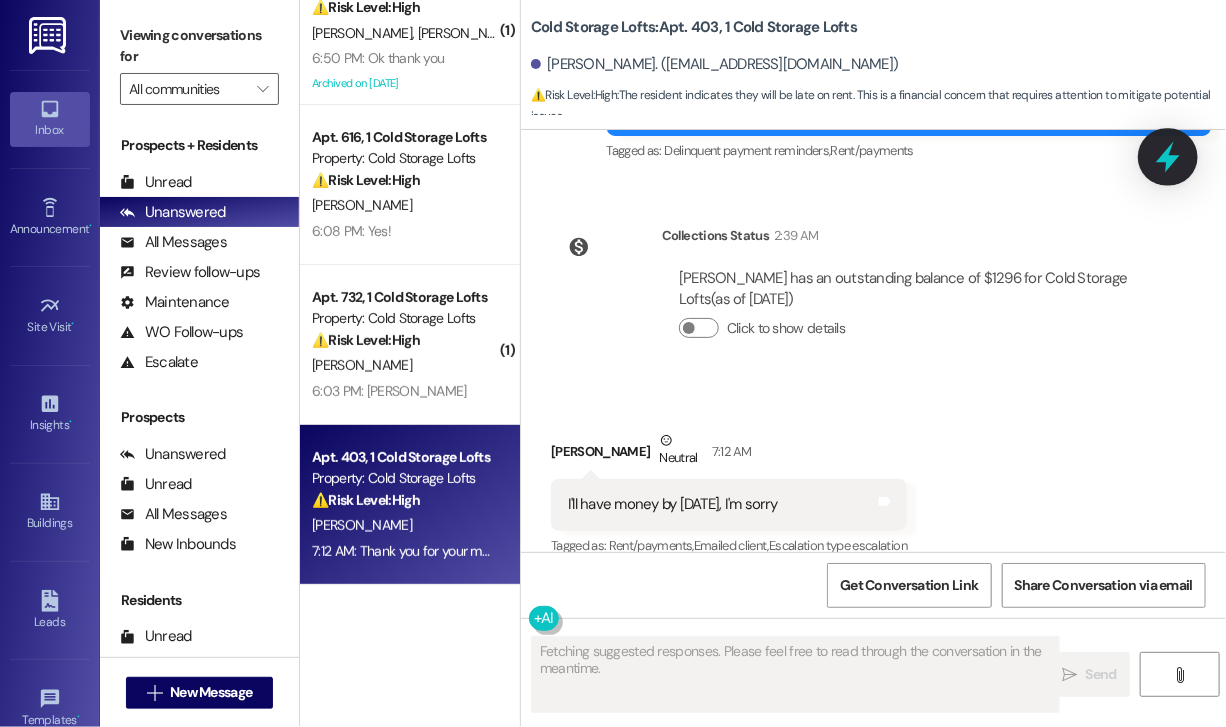 click 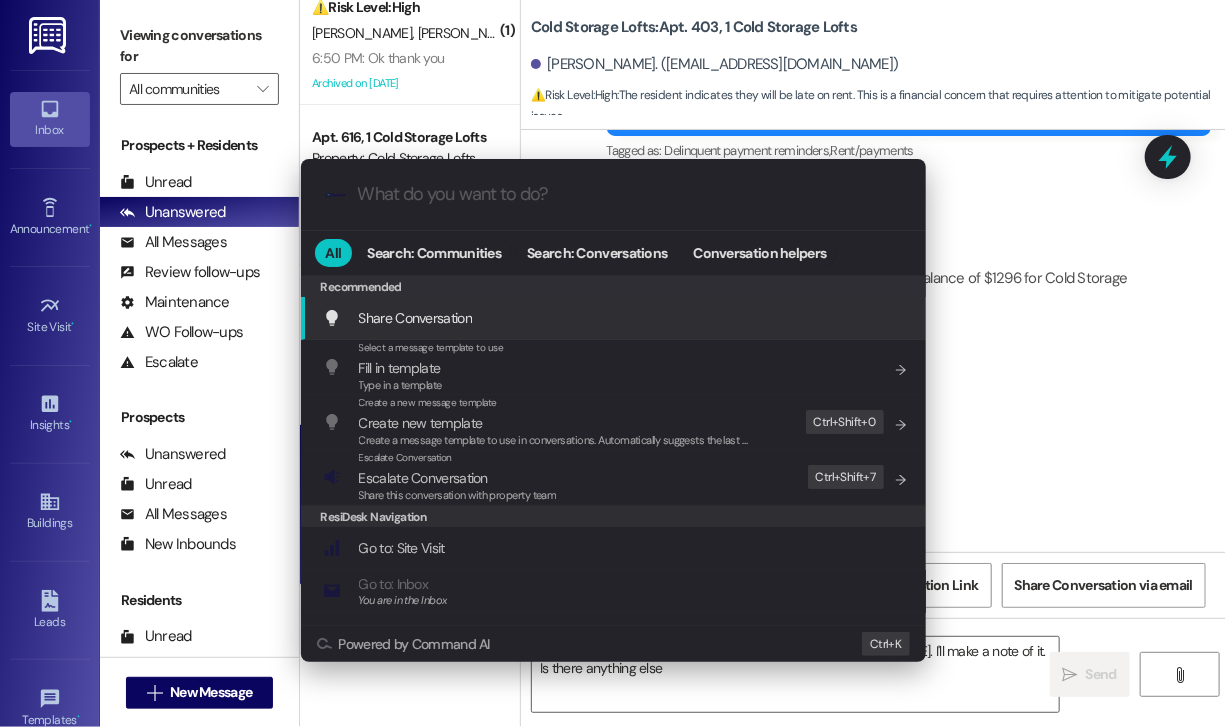 click on ".cls-1{fill:#0a055f;}.cls-2{fill:#0cc4c4;} resideskLogoBlueOrange All Search: Communities Search: Conversations Conversation helpers Recommended Recommended Share Conversation Add shortcut Select a message template to use Fill in template Type in a template Add shortcut Create a new message template Create new template Create a message template to use in conversations. Automatically suggests the last message you sent. Edit Ctrl+ Shift+ 0 Escalate Conversation Escalate Conversation Share this conversation with property team Edit Ctrl+ Shift+ 7 ResiDesk Navigation Go to: Site Visit Add shortcut Go to: Inbox You are in the Inbox Add shortcut Go to: Settings Add shortcut Go to: Message Templates Add shortcut Go to: Buildings Add shortcut Help Getting Started: What you can do with ResiDesk Add shortcut Settings Powered by Command AI Ctrl+ K" at bounding box center [613, 363] 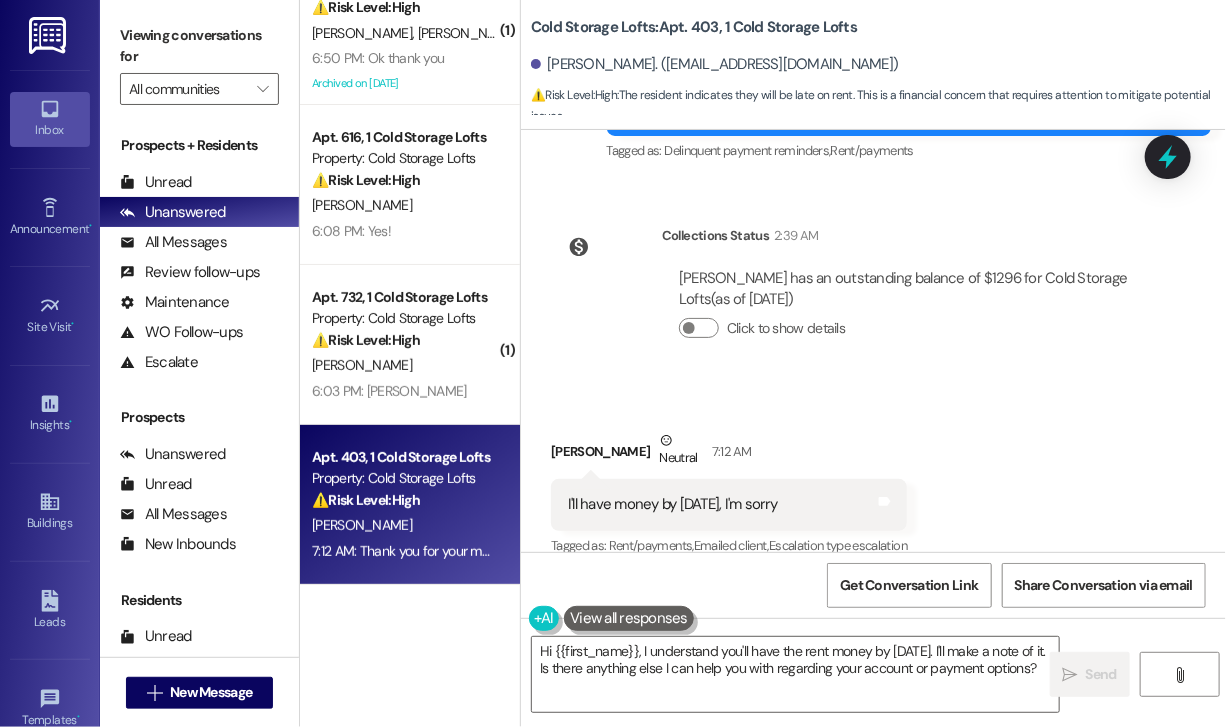 scroll, scrollTop: 22225, scrollLeft: 0, axis: vertical 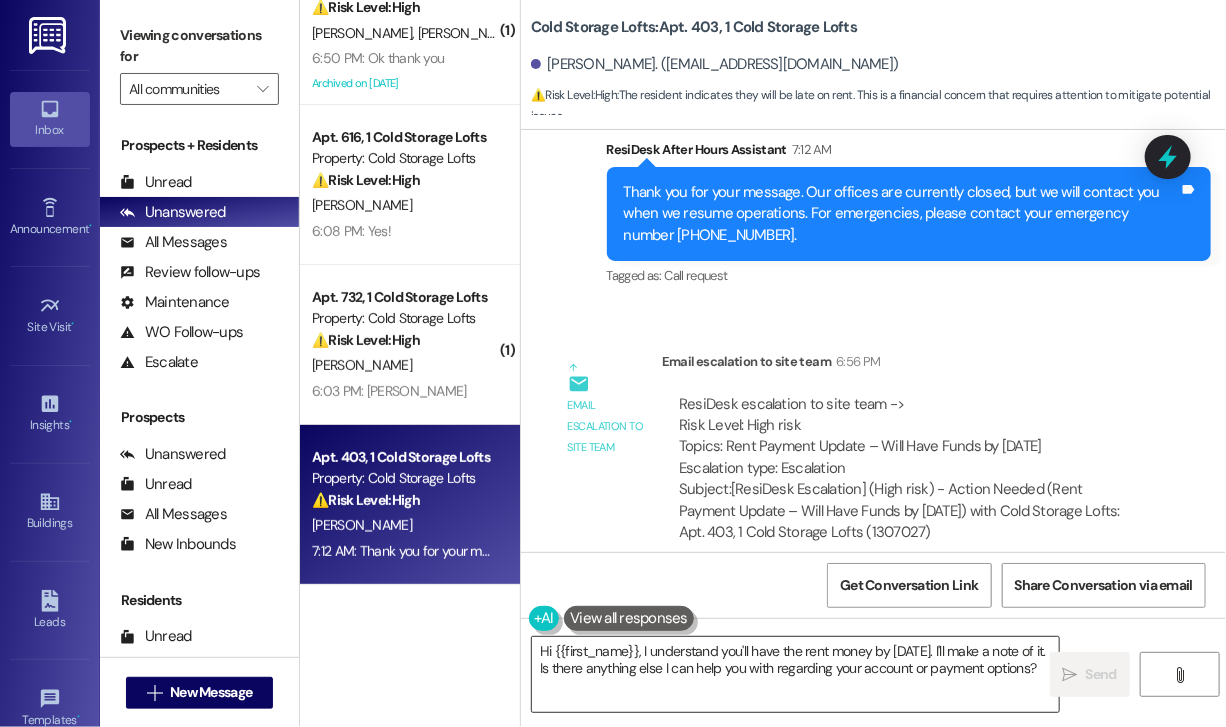 click on "Hi {{first_name}}, I understand you'll have the rent money by Friday. I'll make a note of it. Is there anything else I can help you with regarding your account or payment options?" at bounding box center (795, 674) 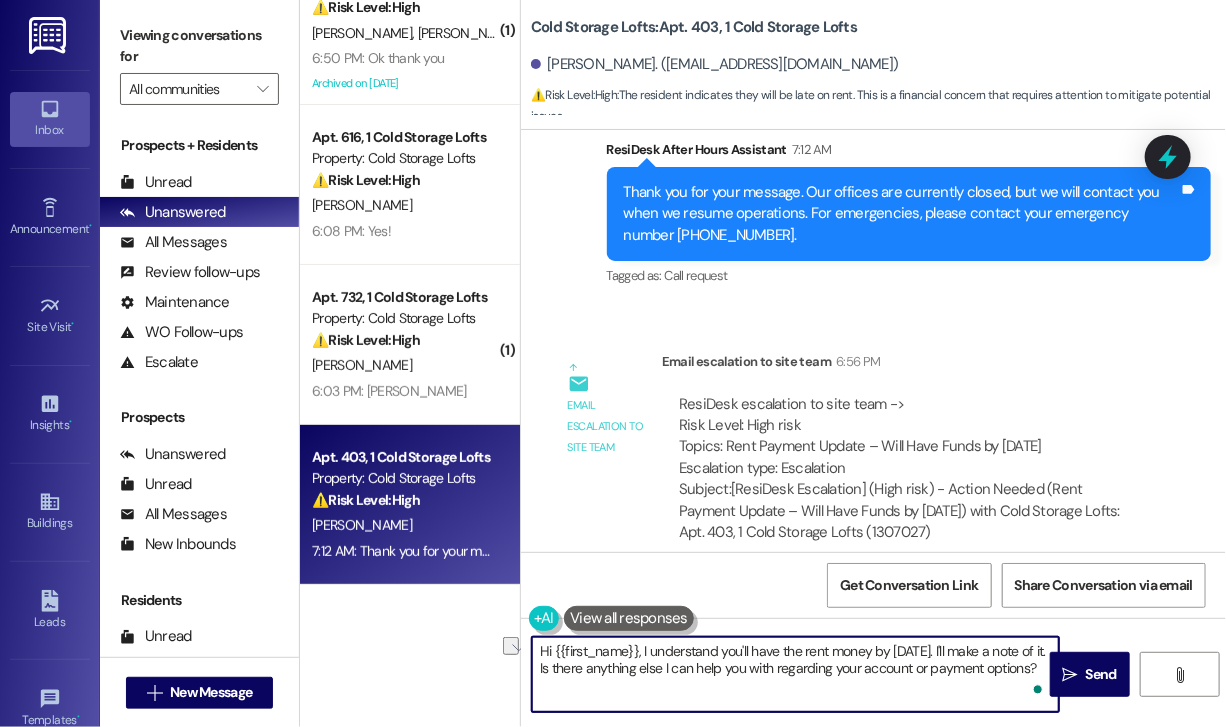 drag, startPoint x: 1040, startPoint y: 666, endPoint x: 529, endPoint y: 681, distance: 511.22012 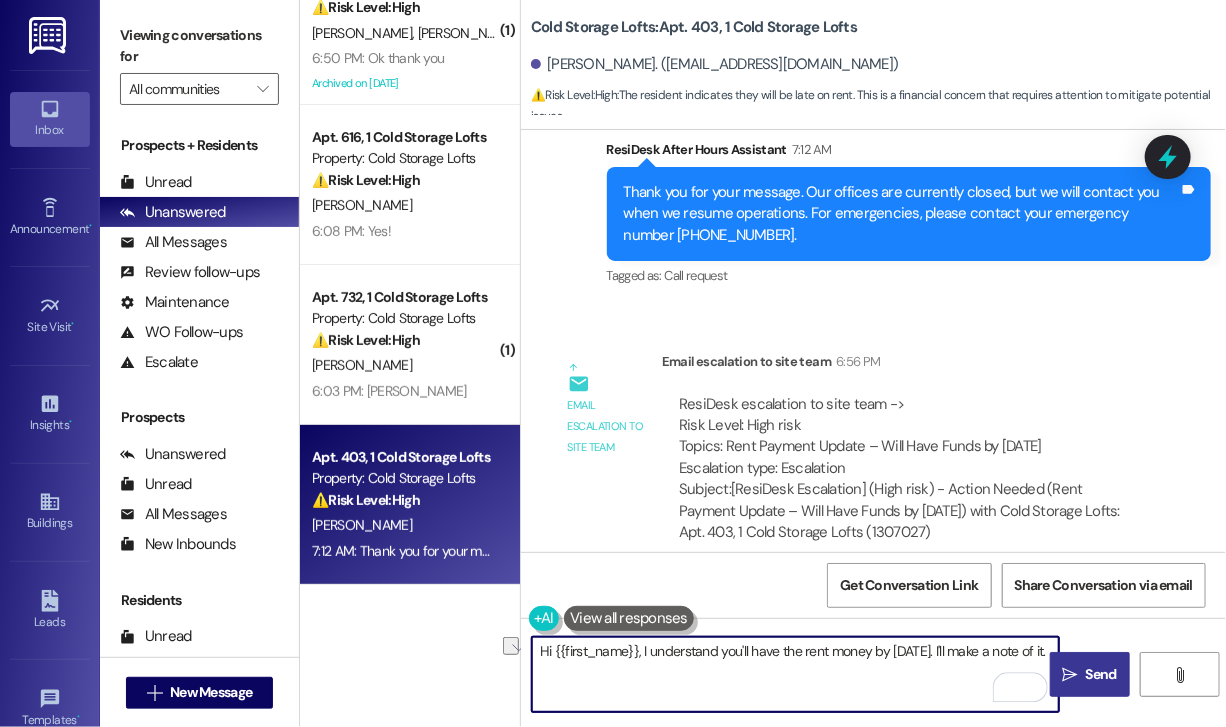 type on "Hi {{first_name}}, I understand you'll have the rent money by [DATE]. I'll make a note of it." 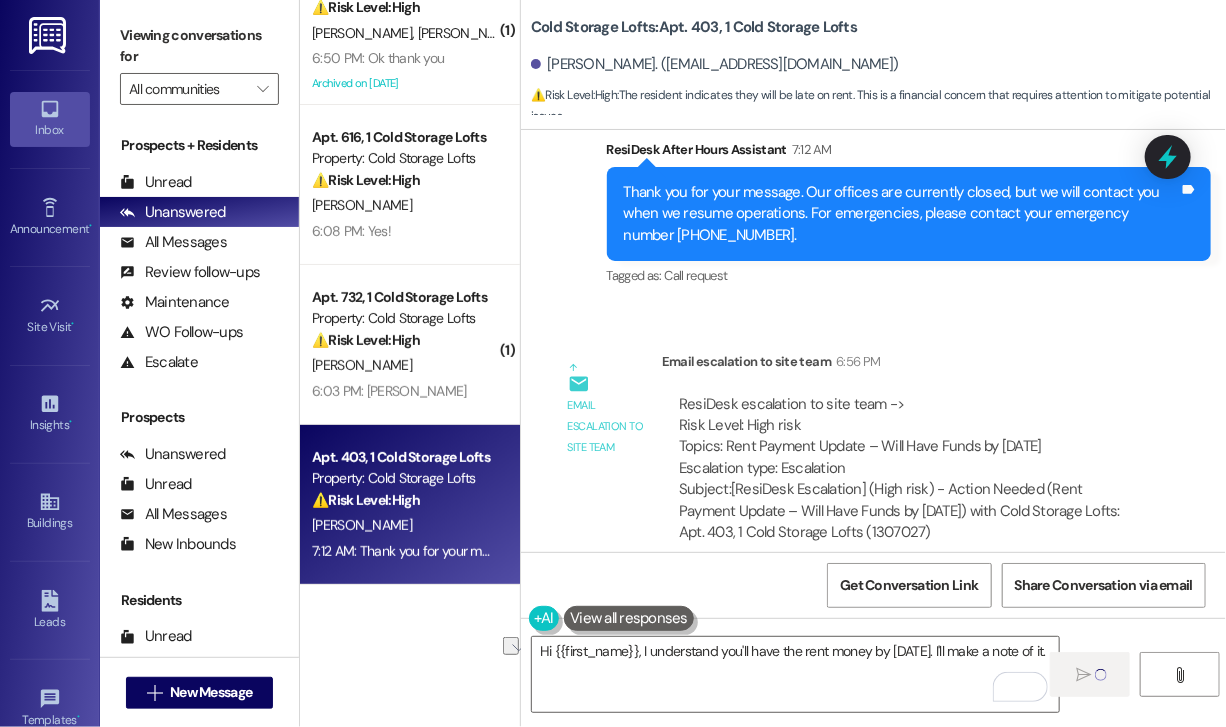 type 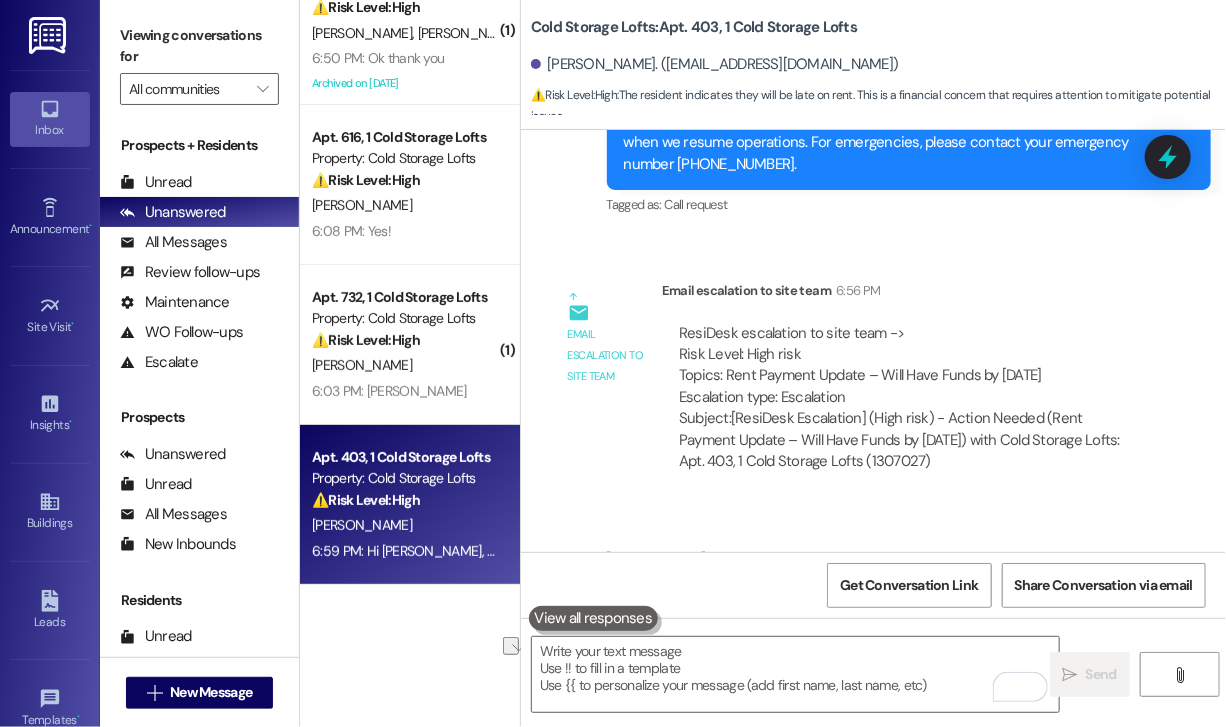 scroll, scrollTop: 22364, scrollLeft: 0, axis: vertical 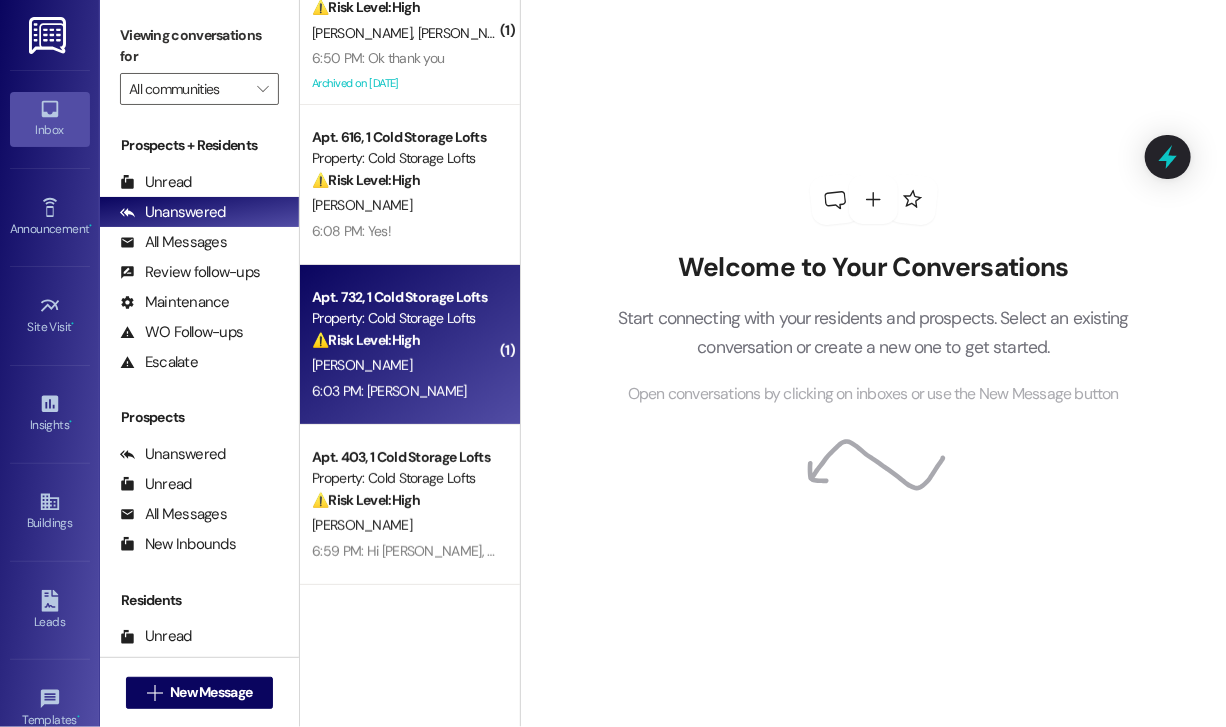 click on "6:03 PM: Ty 6:03 PM: Ty" at bounding box center (404, 391) 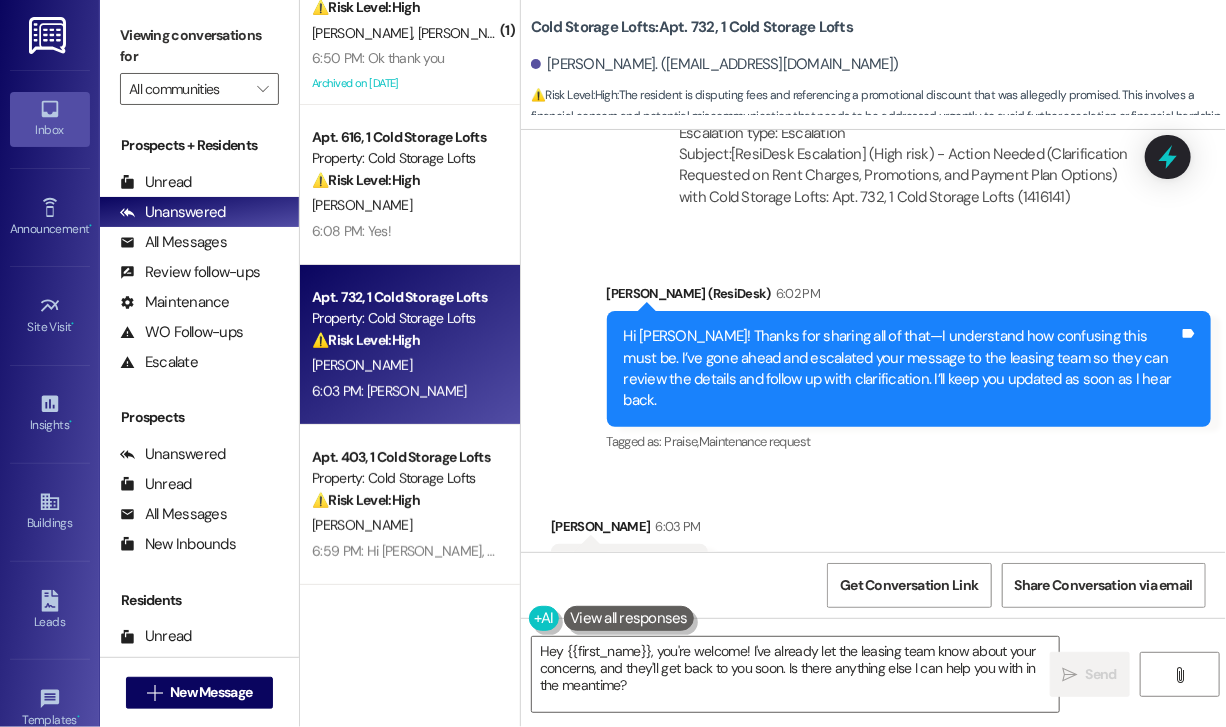 scroll, scrollTop: 5065, scrollLeft: 0, axis: vertical 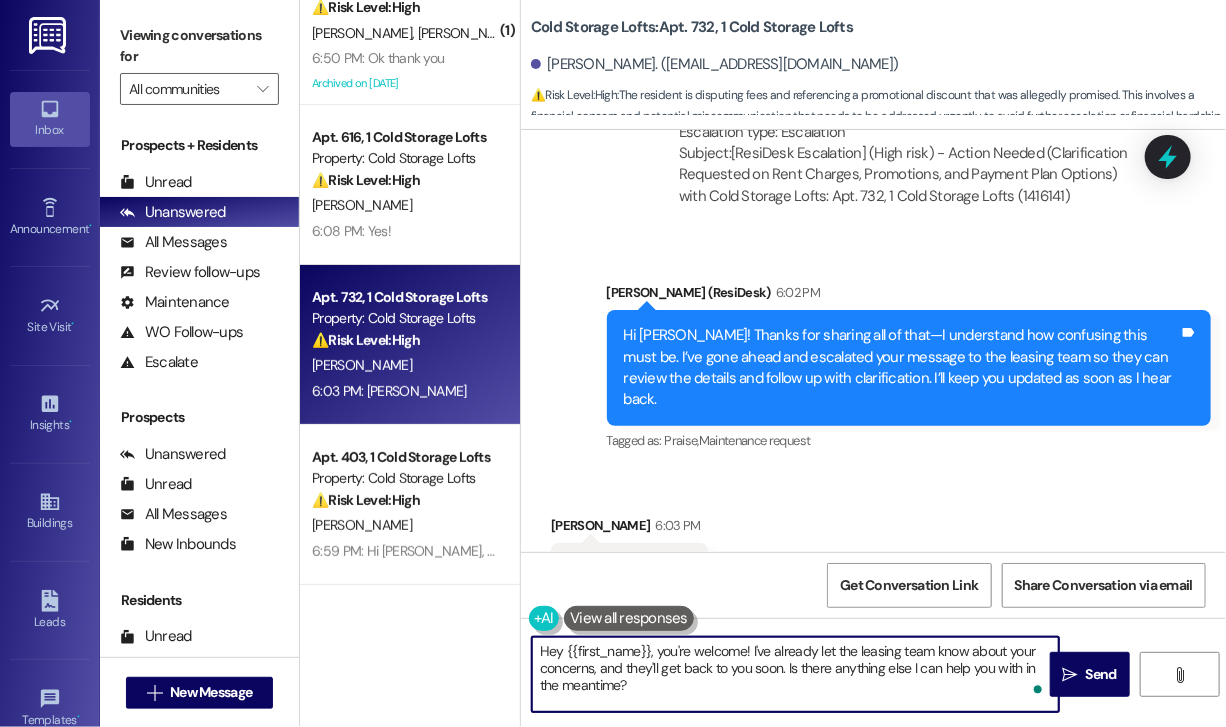 drag, startPoint x: 768, startPoint y: 698, endPoint x: 478, endPoint y: 651, distance: 293.78394 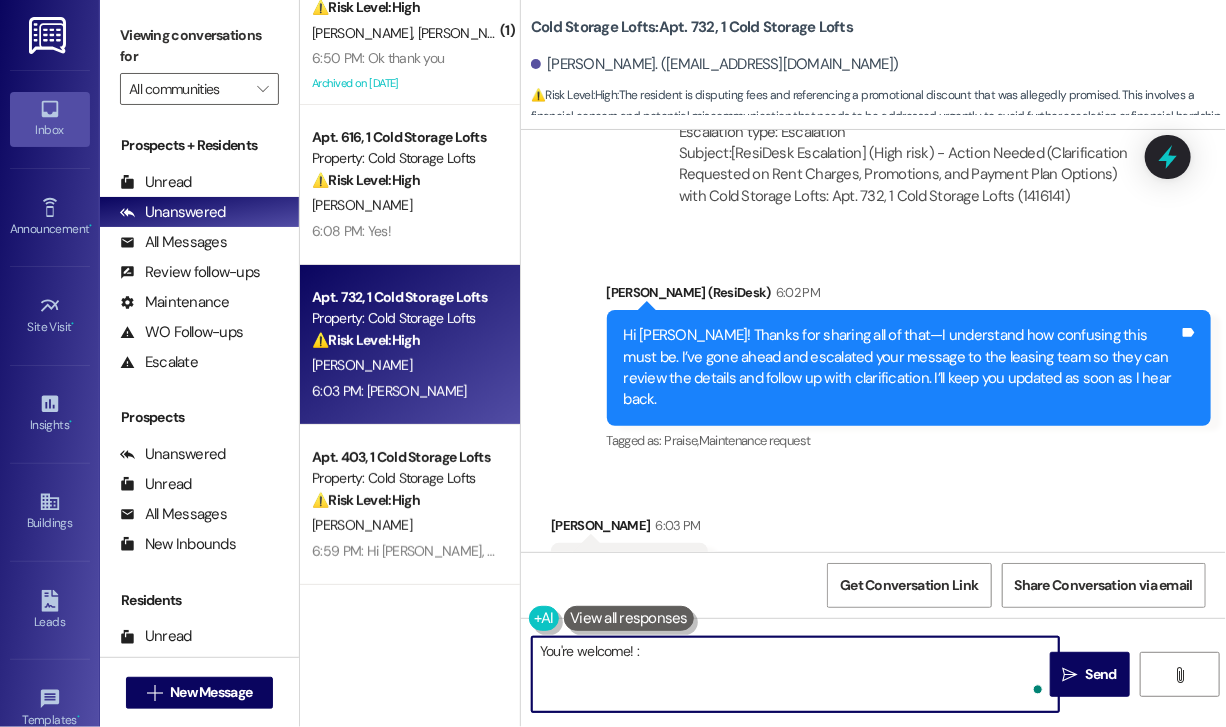 type on "You're welcome! :)" 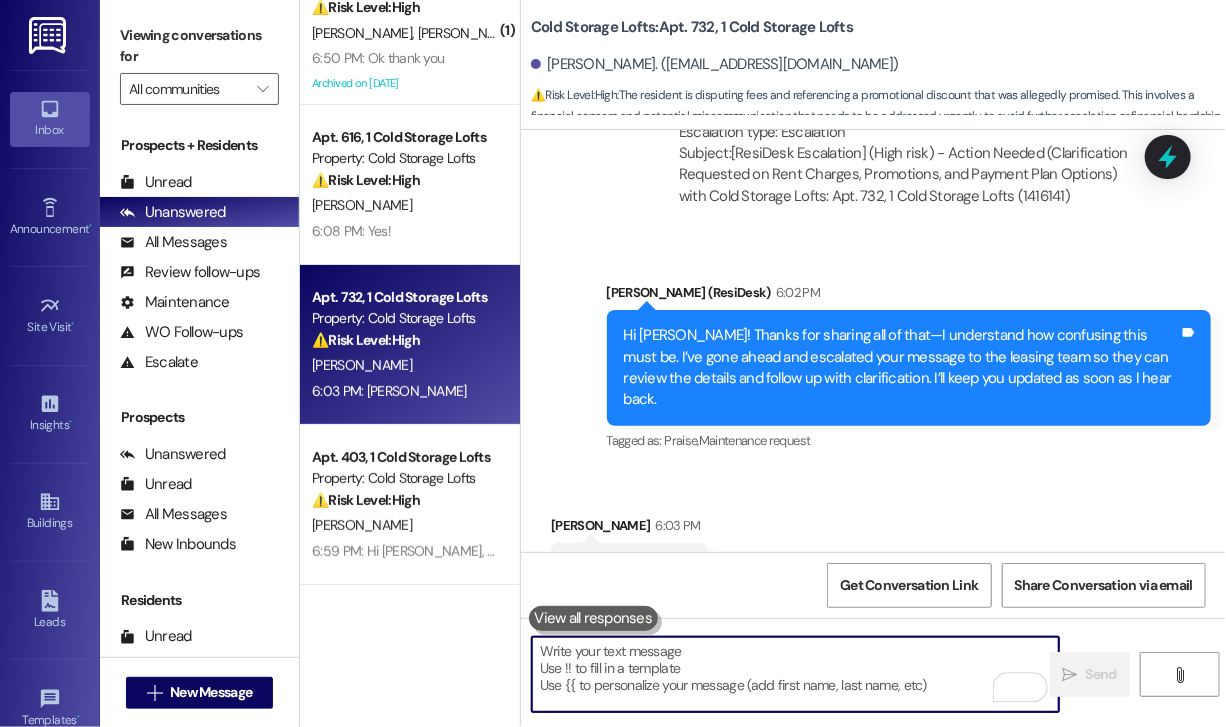 scroll, scrollTop: 5064, scrollLeft: 0, axis: vertical 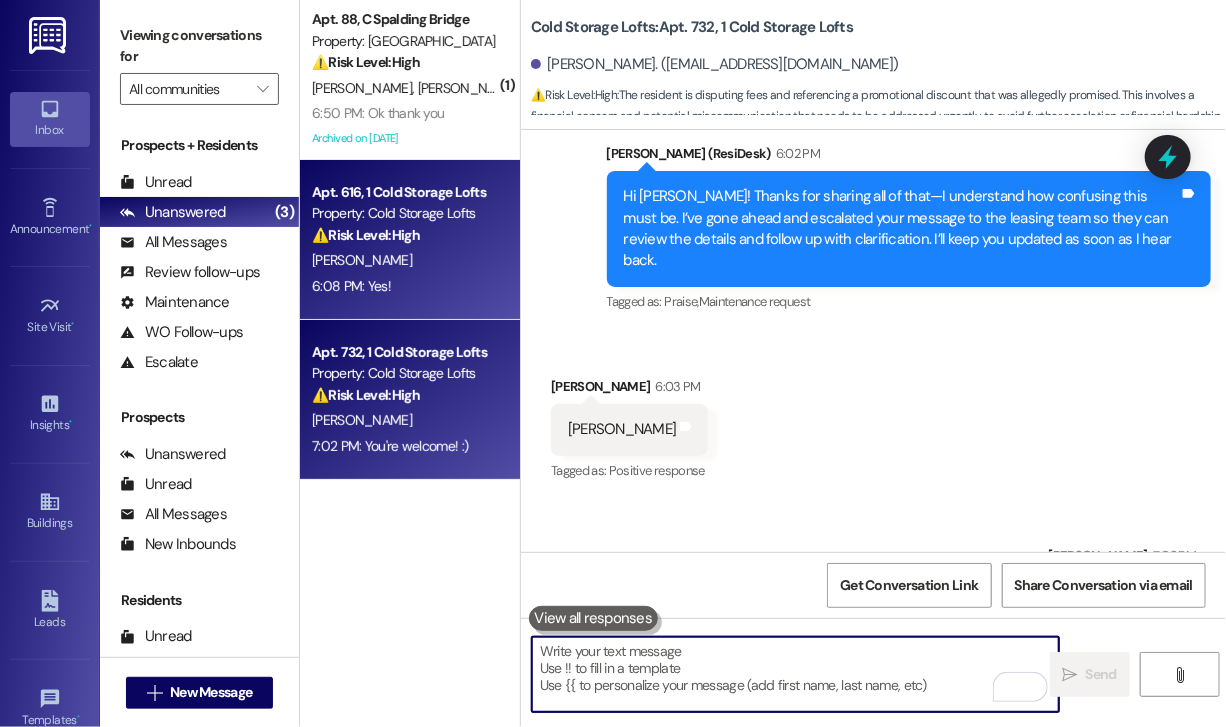type 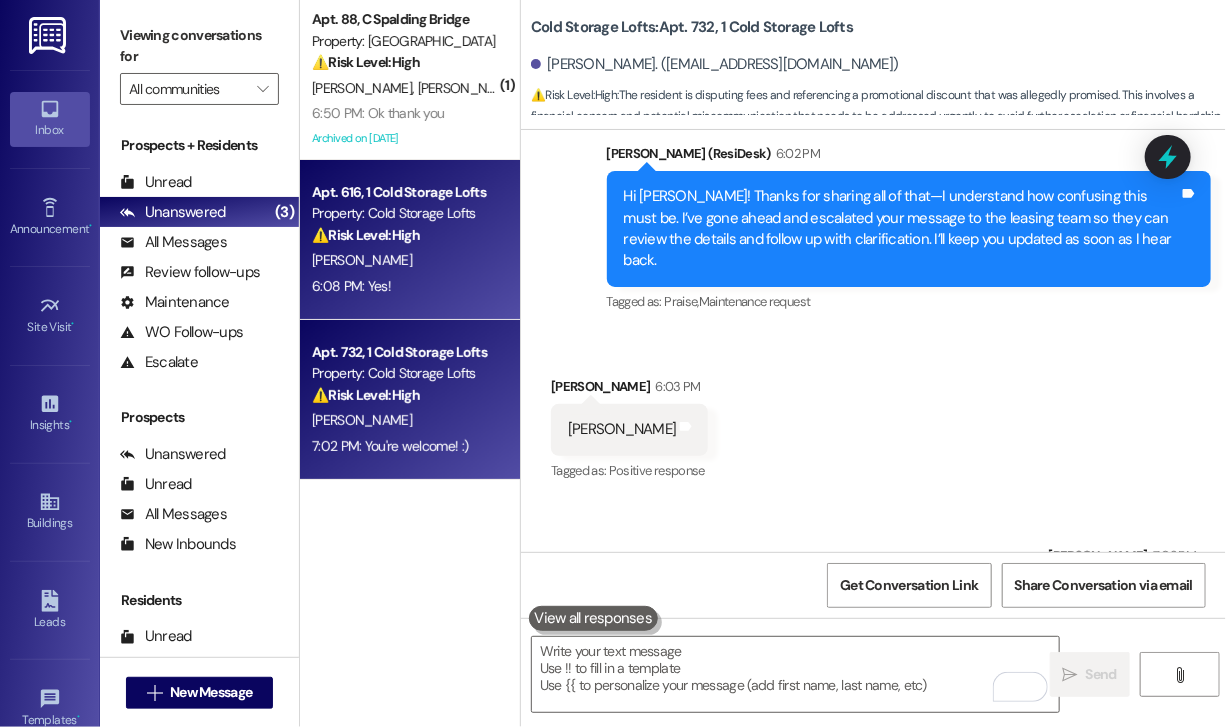 click on "Property: Cold Storage Lofts" at bounding box center (404, 213) 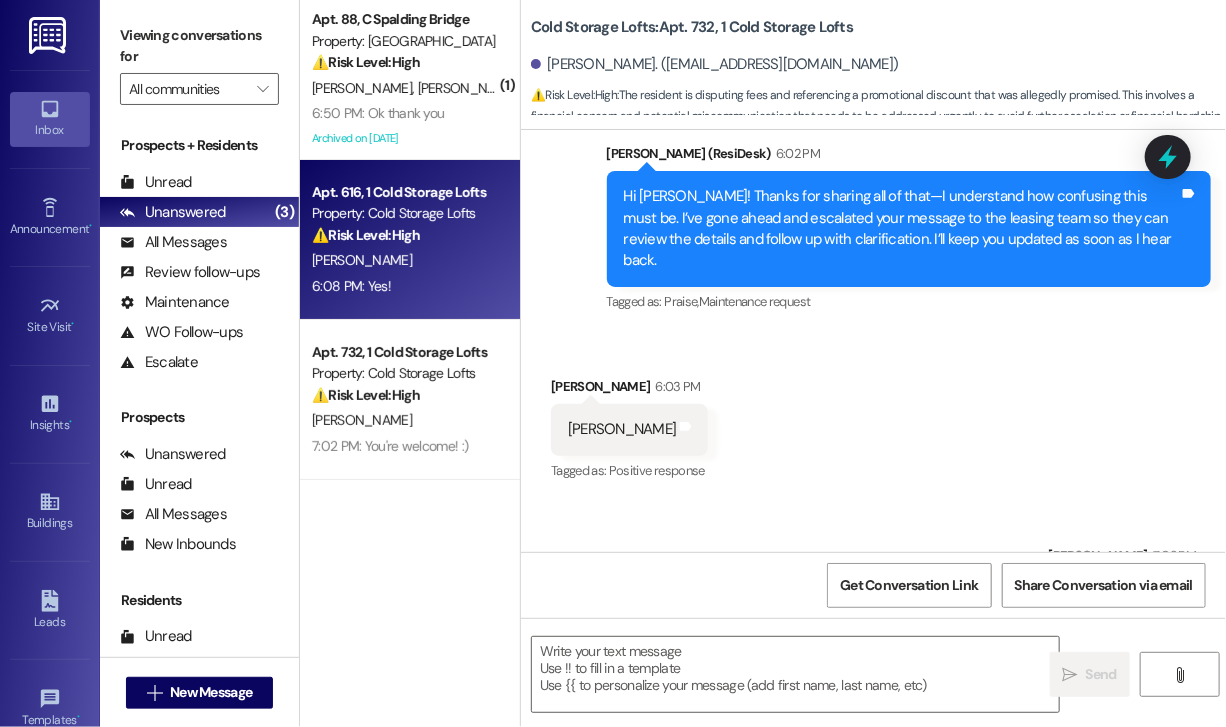 type on "Fetching suggested responses. Please feel free to read through the conversation in the meantime." 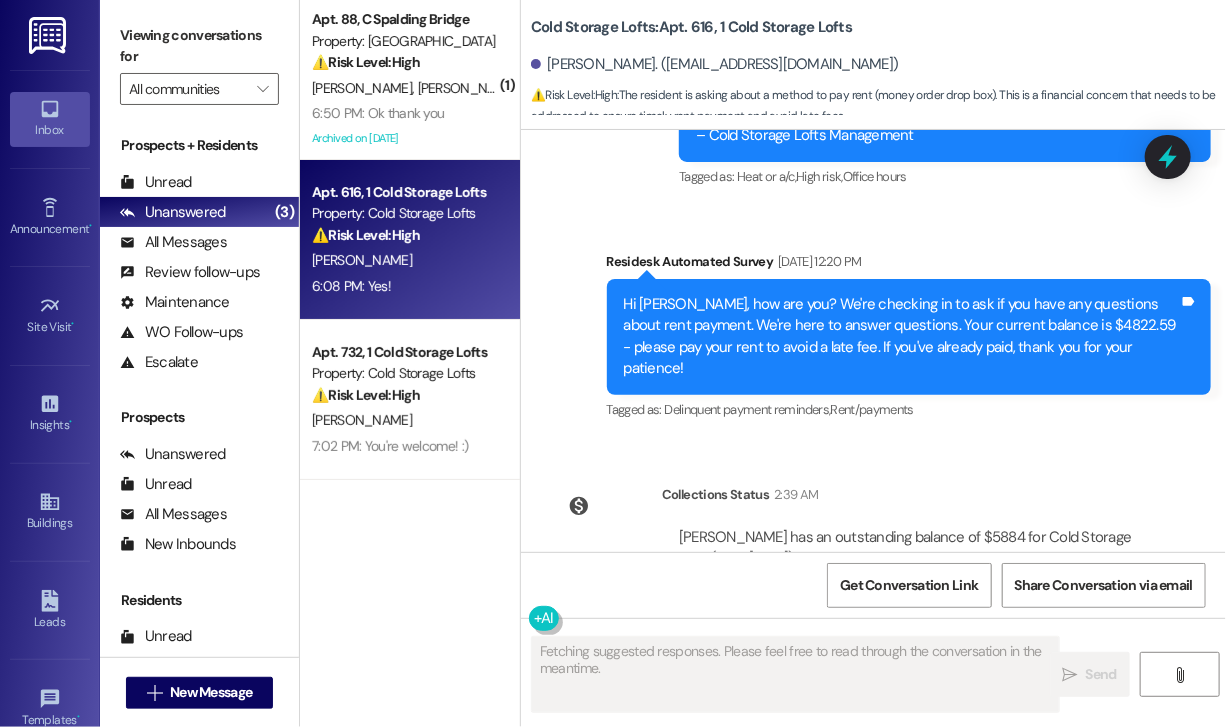 scroll, scrollTop: 21139, scrollLeft: 0, axis: vertical 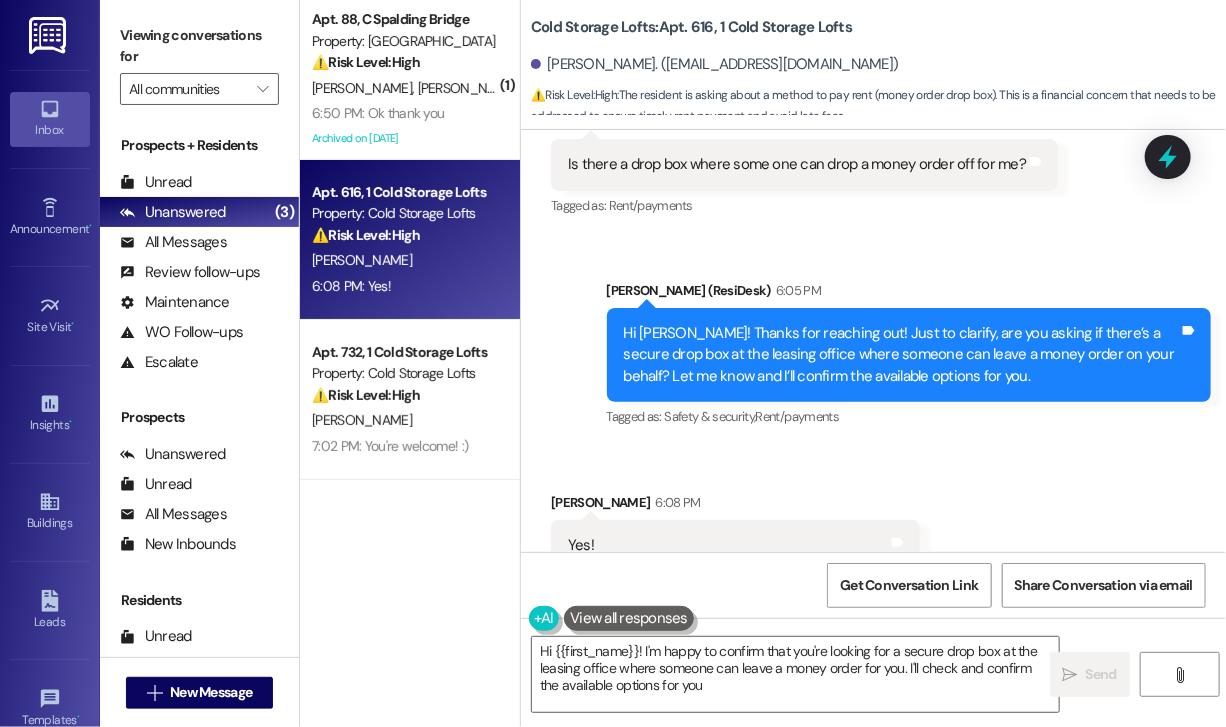 type on "Hi {{first_name}}! I'm happy to confirm that you're looking for a secure drop box at the leasing office where someone can leave a money order for you. I'll check and confirm the available options for you!" 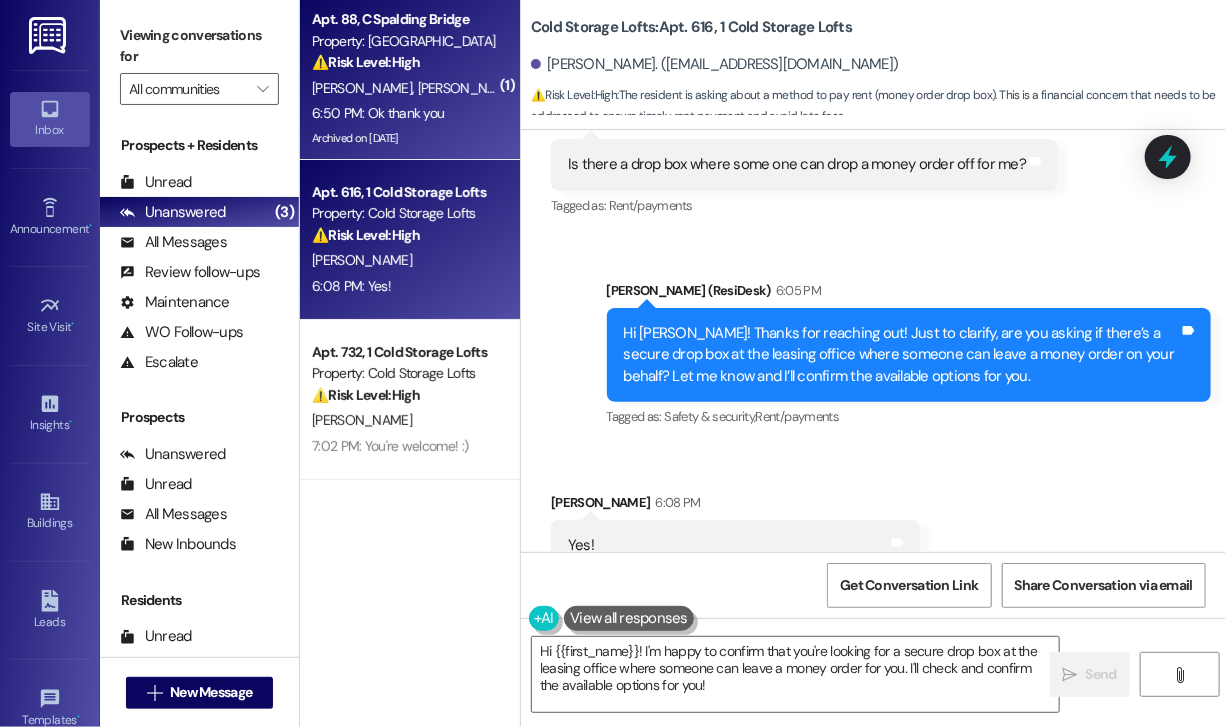 click on "Archived on 04/22/2024" at bounding box center [404, 138] 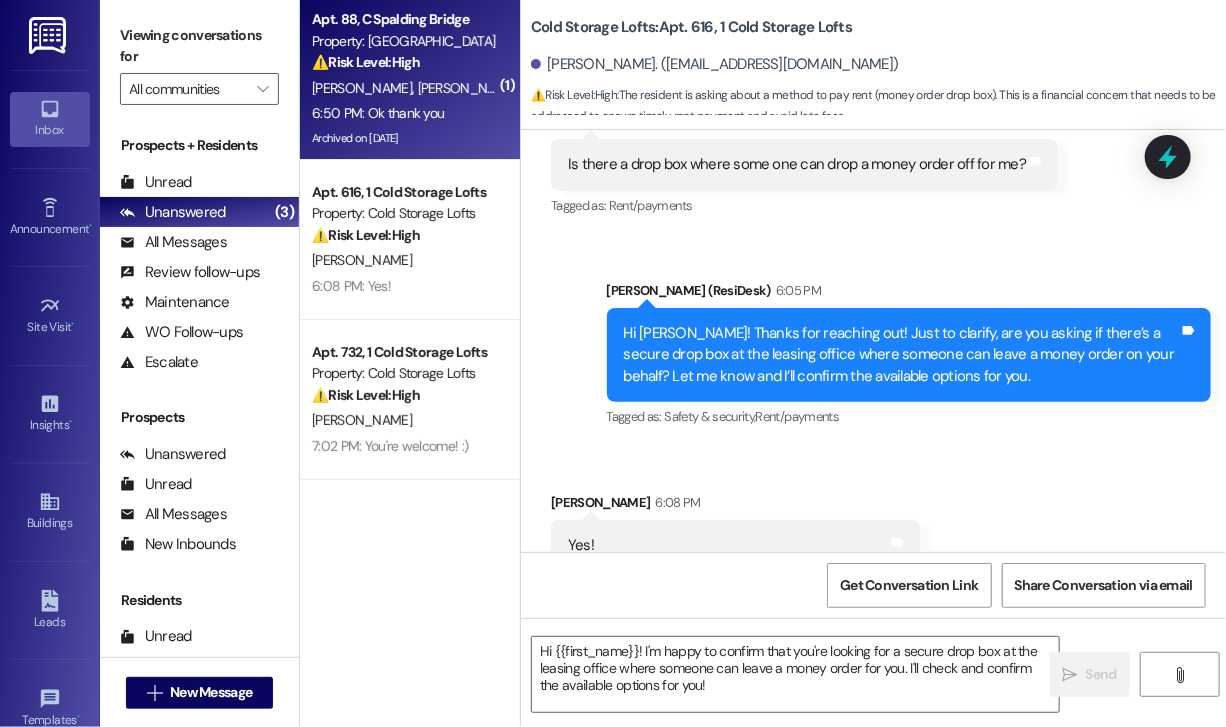 type on "Fetching suggested responses. Please feel free to read through the conversation in the meantime." 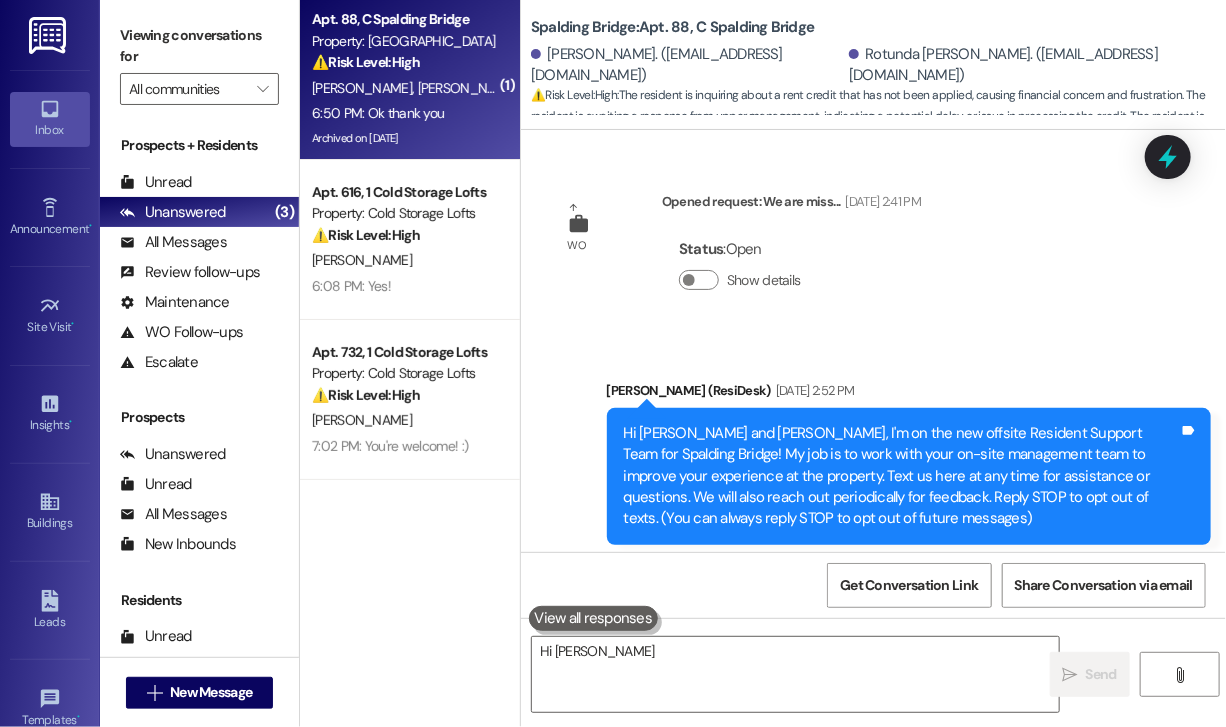 scroll, scrollTop: 55739, scrollLeft: 0, axis: vertical 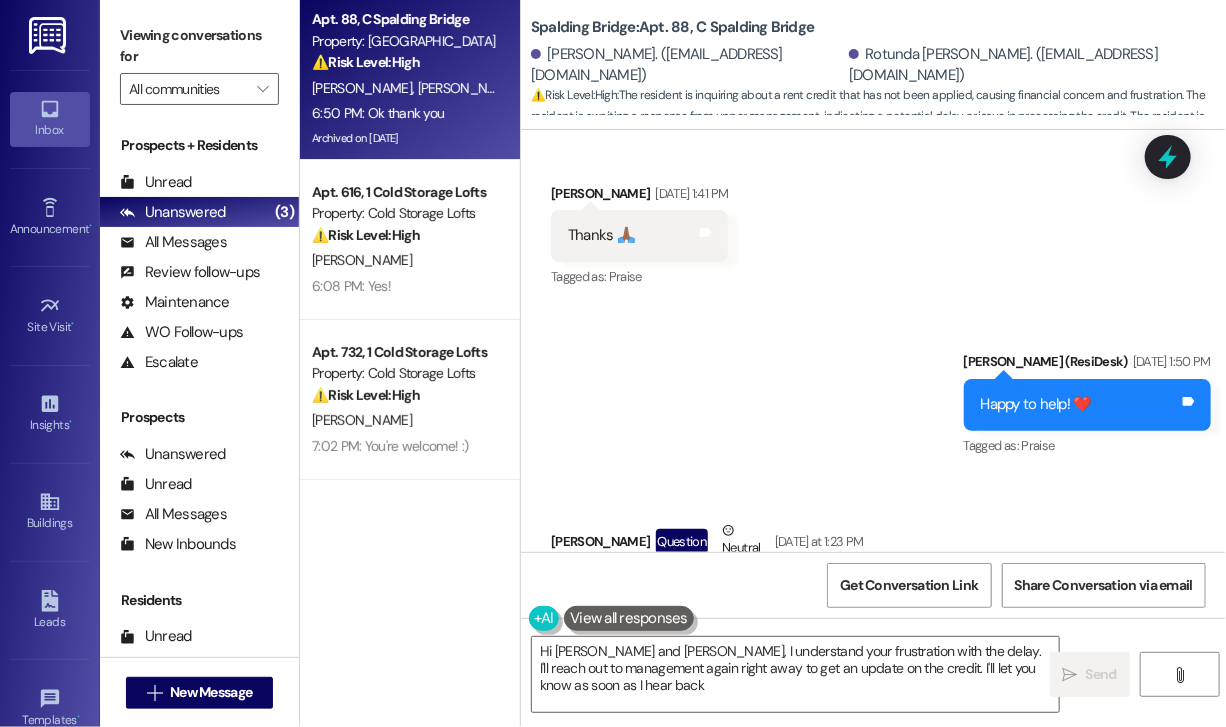 type on "Hi Steven and Rotunda, I understand your frustration with the delay. I'll reach out to management again right away to get an update on the credit. I'll let you know as soon as I hear back!" 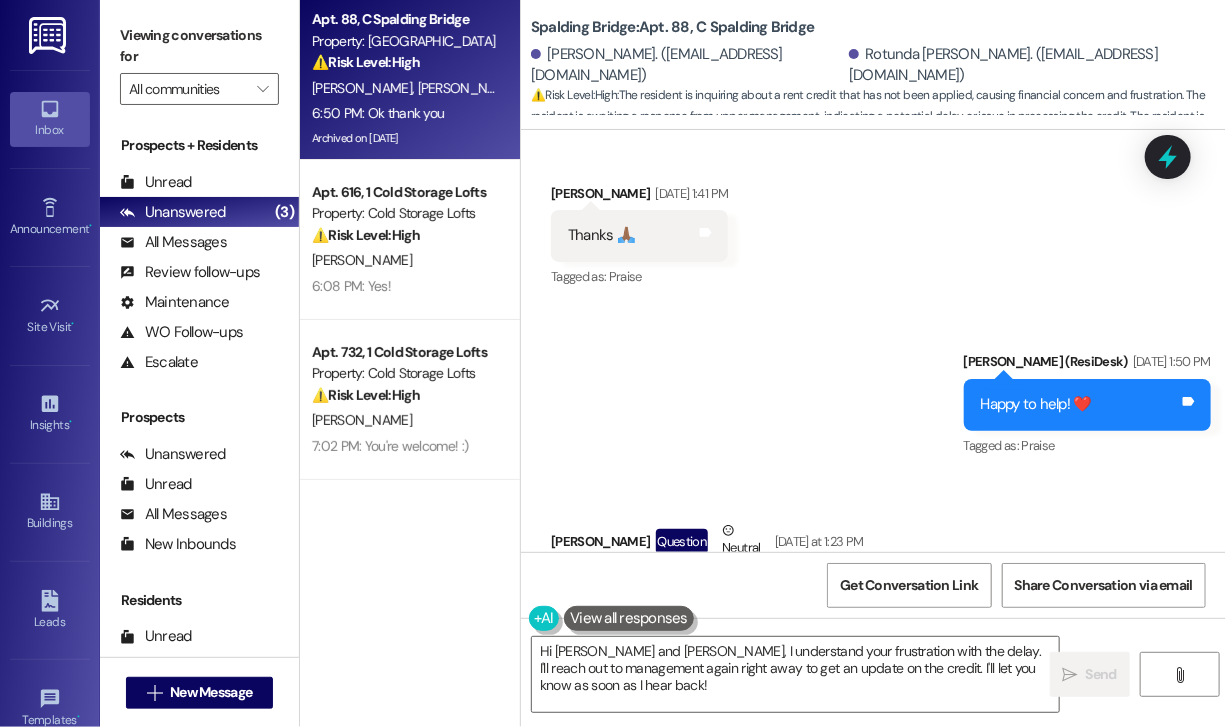 click on "6:50 PM: Ok thank you  6:50 PM: Ok thank you" at bounding box center [404, 113] 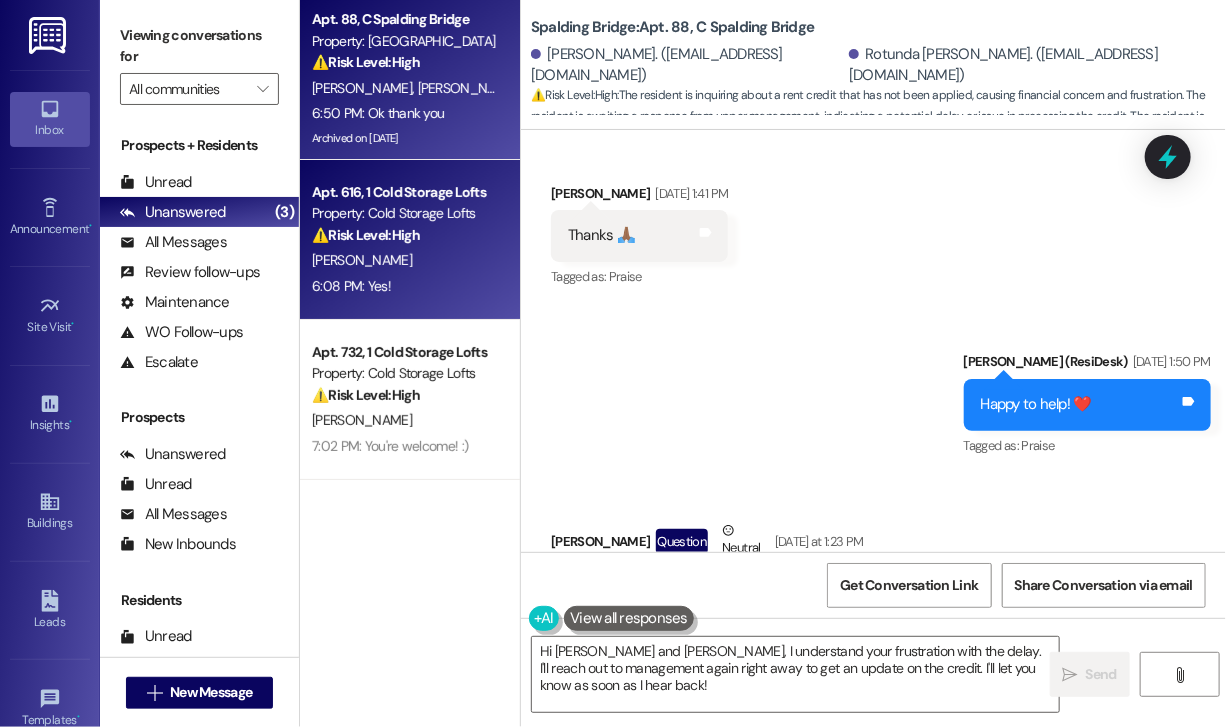 click on "⚠️  Risk Level:  High The resident is asking about a method to pay rent (money order drop box). This is a financial concern that needs to be addressed to ensure timely rent payment and avoid late fees." at bounding box center (404, 235) 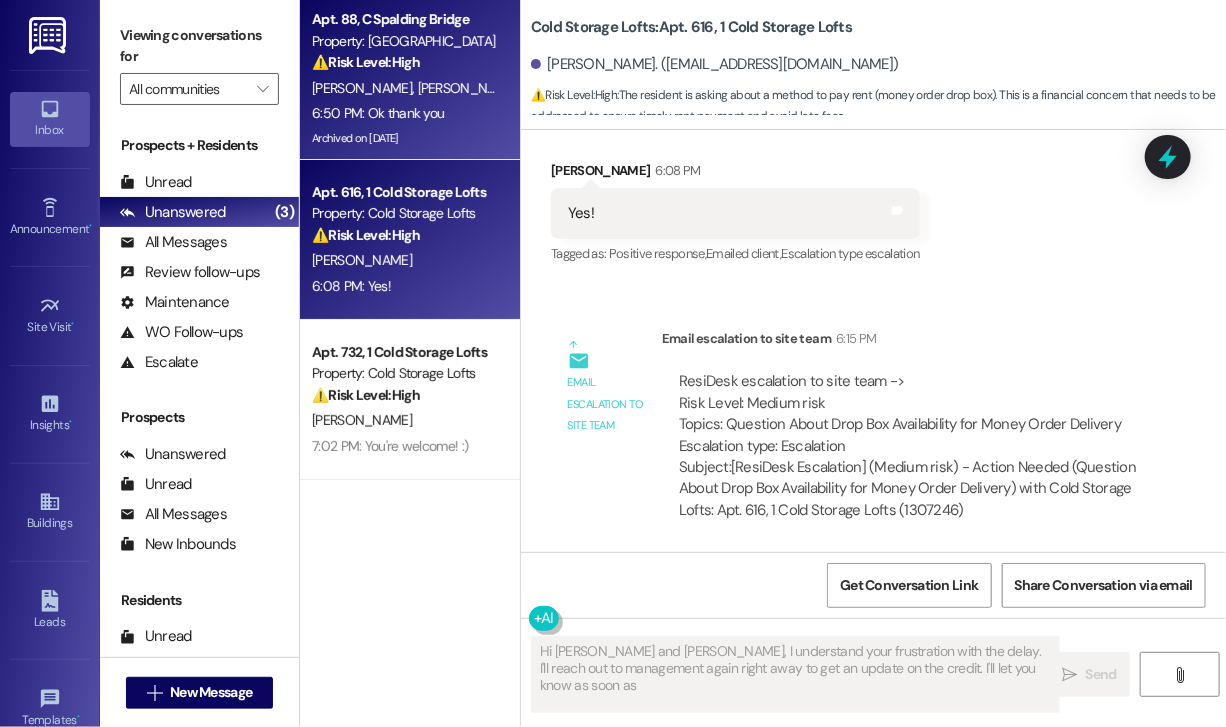 type on "Hi Steven and Rotunda, I understand your frustration with the delay. I'll reach out to management again right away to get an update on the credit. I'll let you know as soon as" 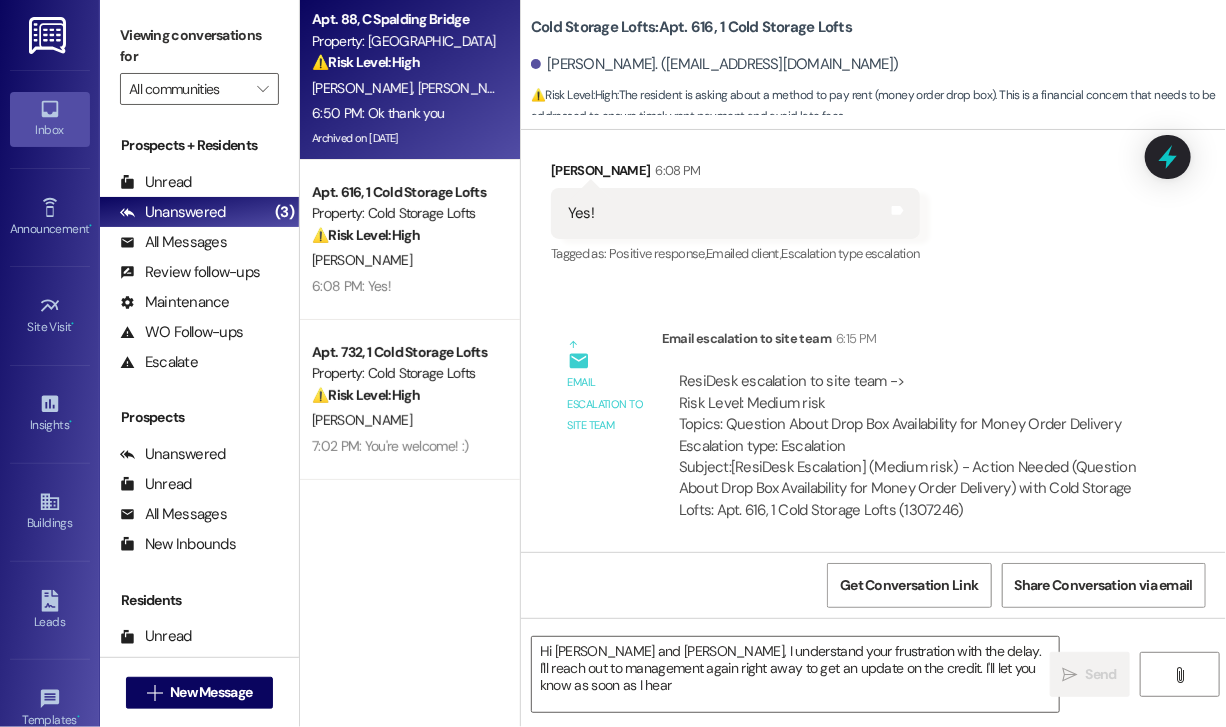 scroll, scrollTop: 21408, scrollLeft: 0, axis: vertical 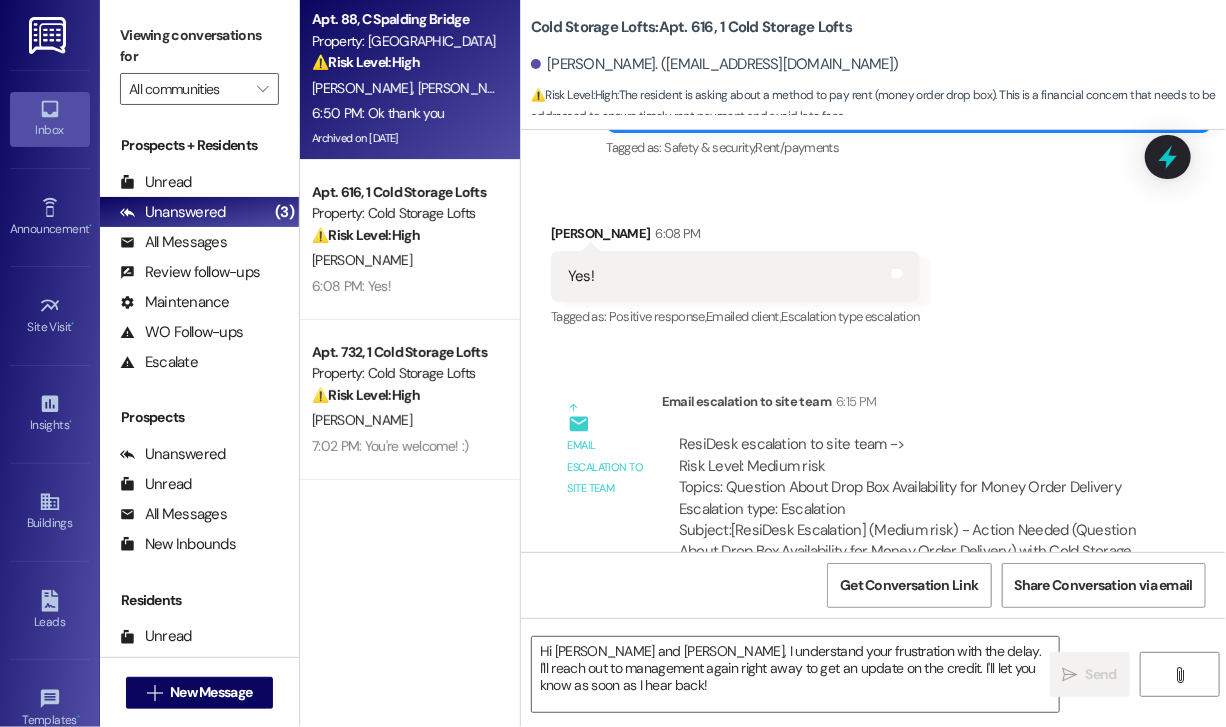 type on "Fetching suggested responses. Please feel free to read through the conversation in the meantime." 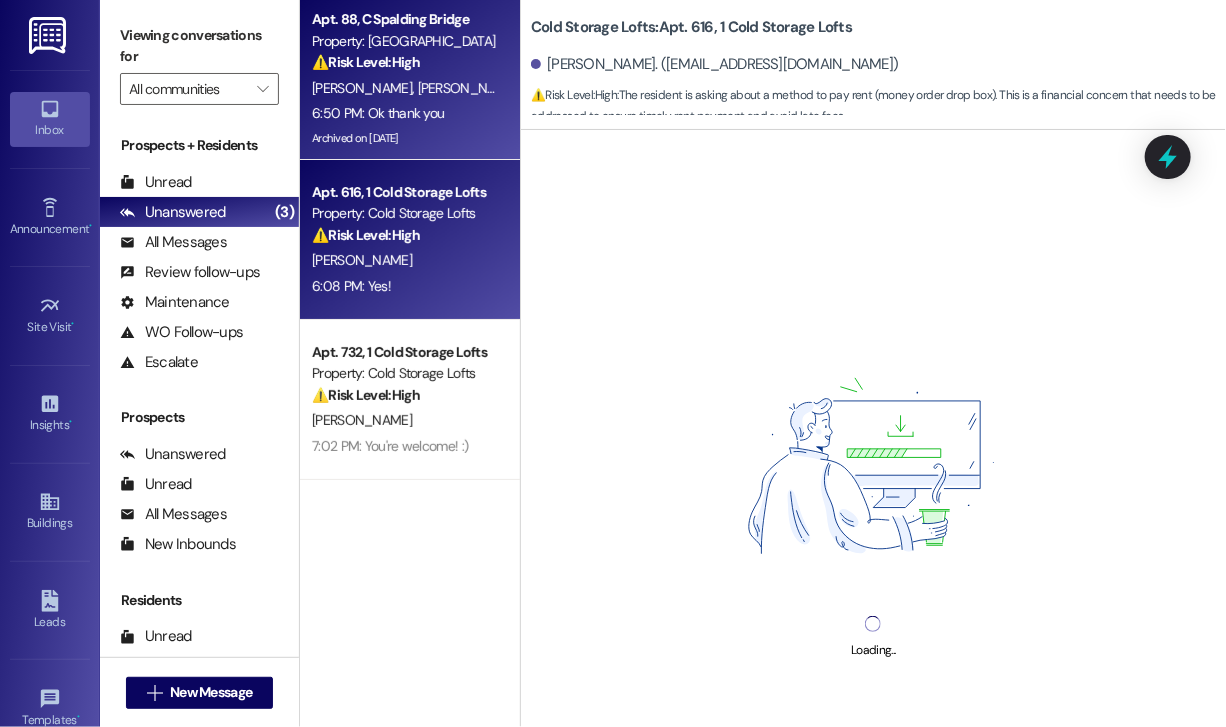 click on "V. Cook" at bounding box center [404, 260] 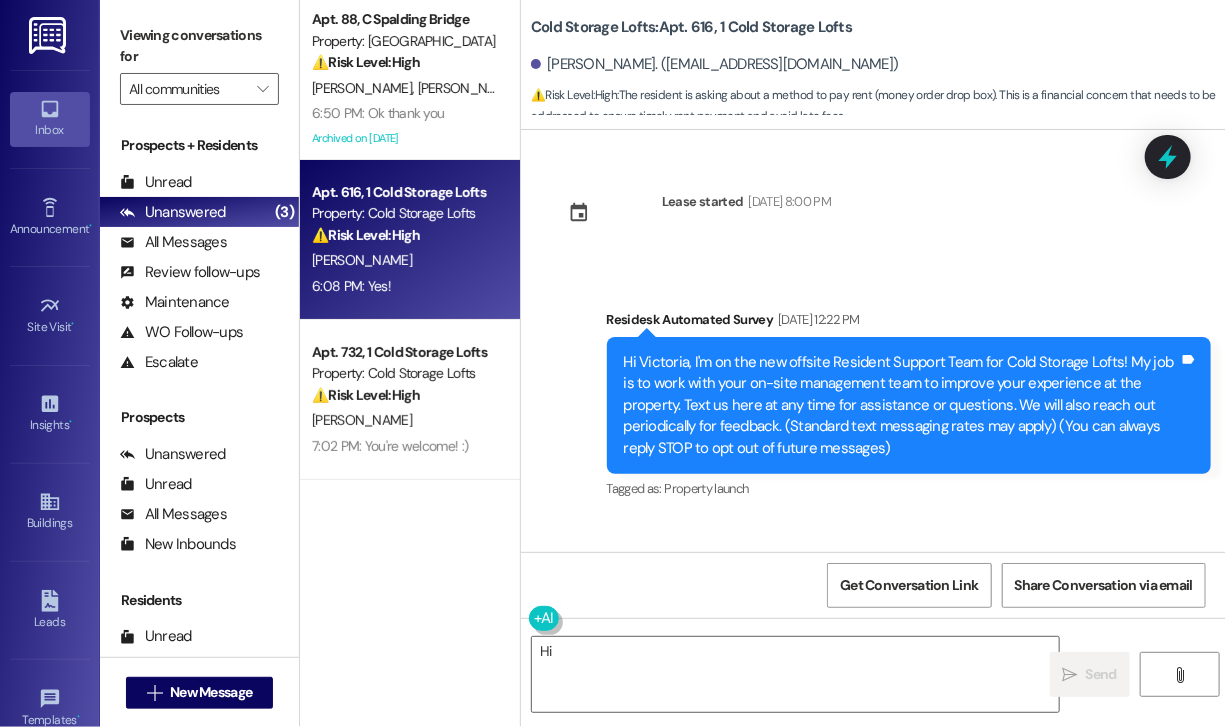 scroll, scrollTop: 21408, scrollLeft: 0, axis: vertical 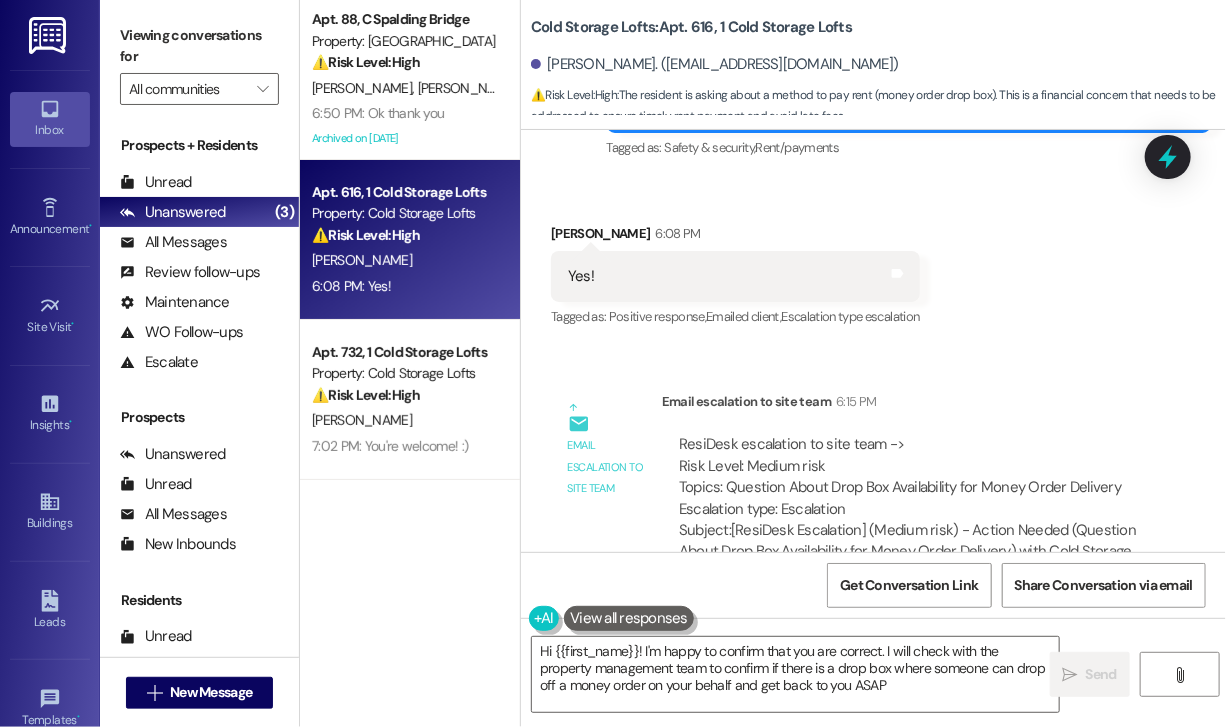 type on "Hi {{first_name}}! I'm happy to confirm that you are correct. I will check with the property management team to confirm if there is a drop box where someone can drop off a money order on your behalf and get back to you ASAP!" 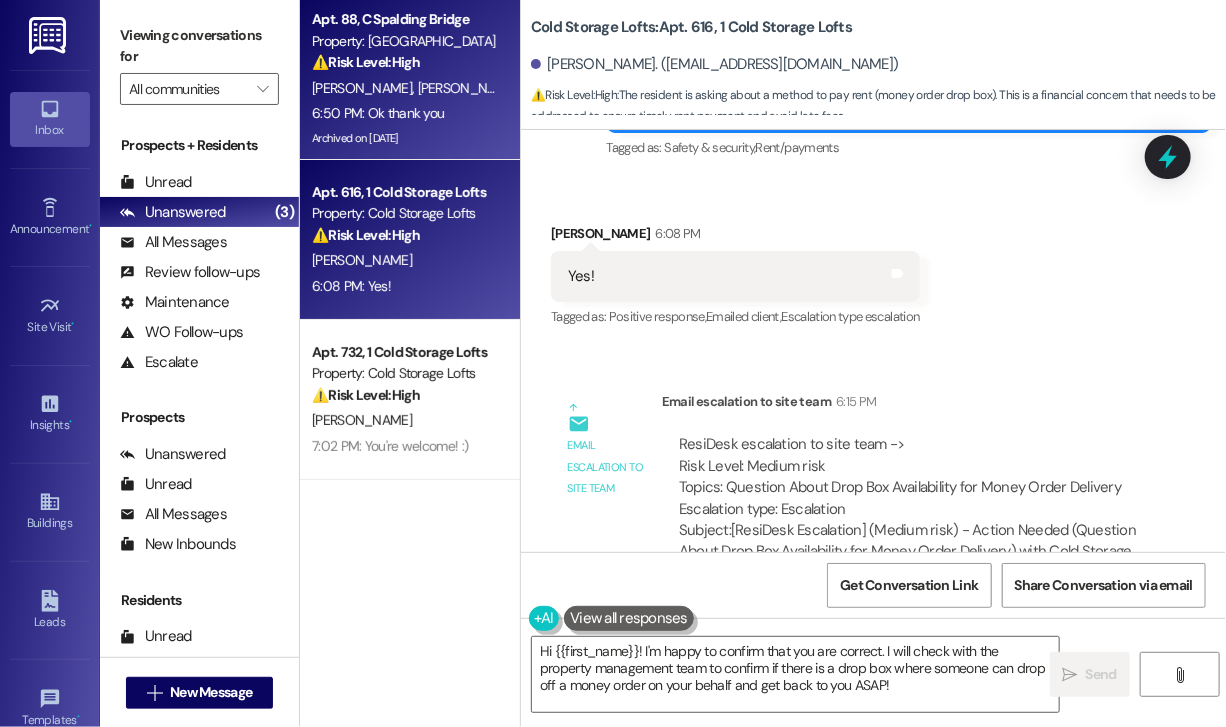 click on "6:50 PM: Ok thank you  6:50 PM: Ok thank you" at bounding box center (378, 113) 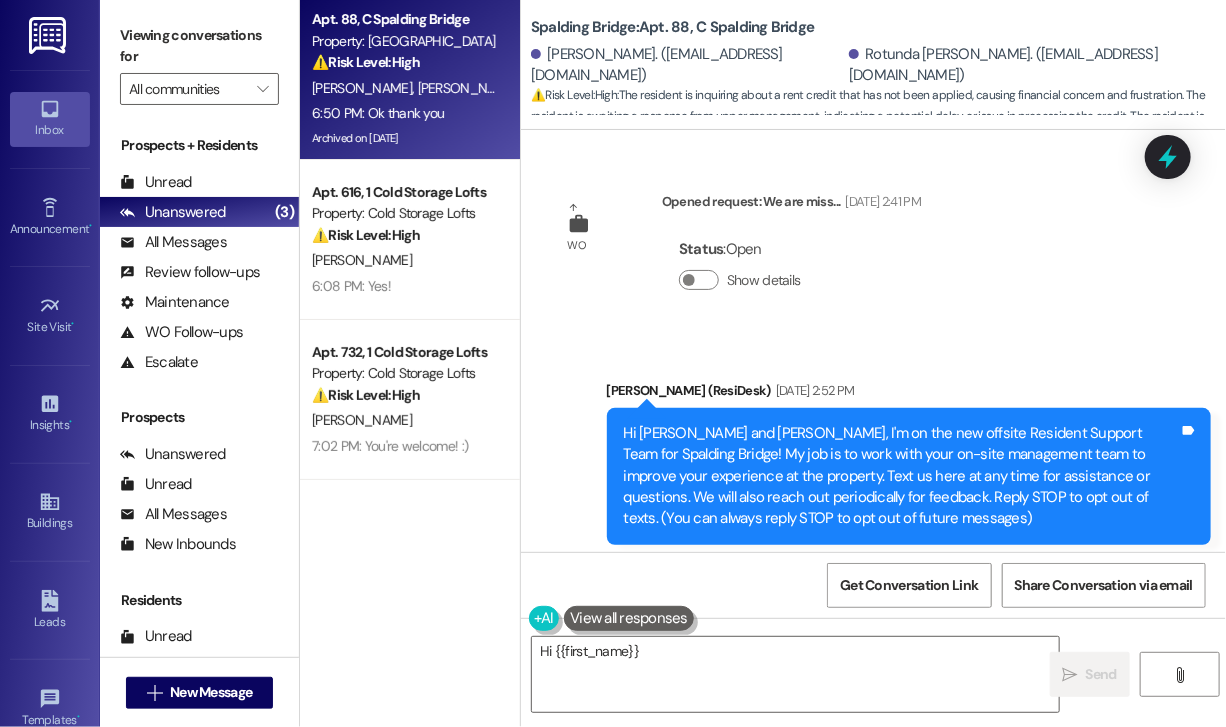 scroll, scrollTop: 55738, scrollLeft: 0, axis: vertical 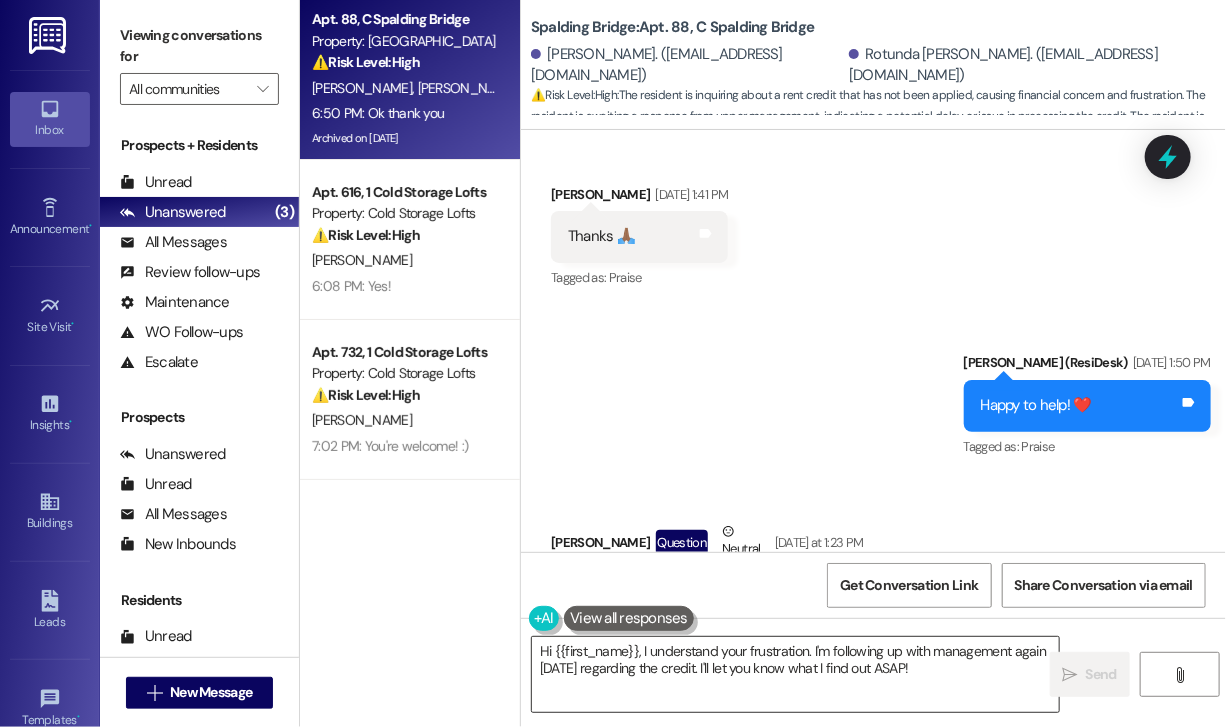 click on "Hi {{first_name}}, I understand your frustration. I'm following up with management again today regarding the credit. I'll let you know what I find out ASAP!" at bounding box center [795, 674] 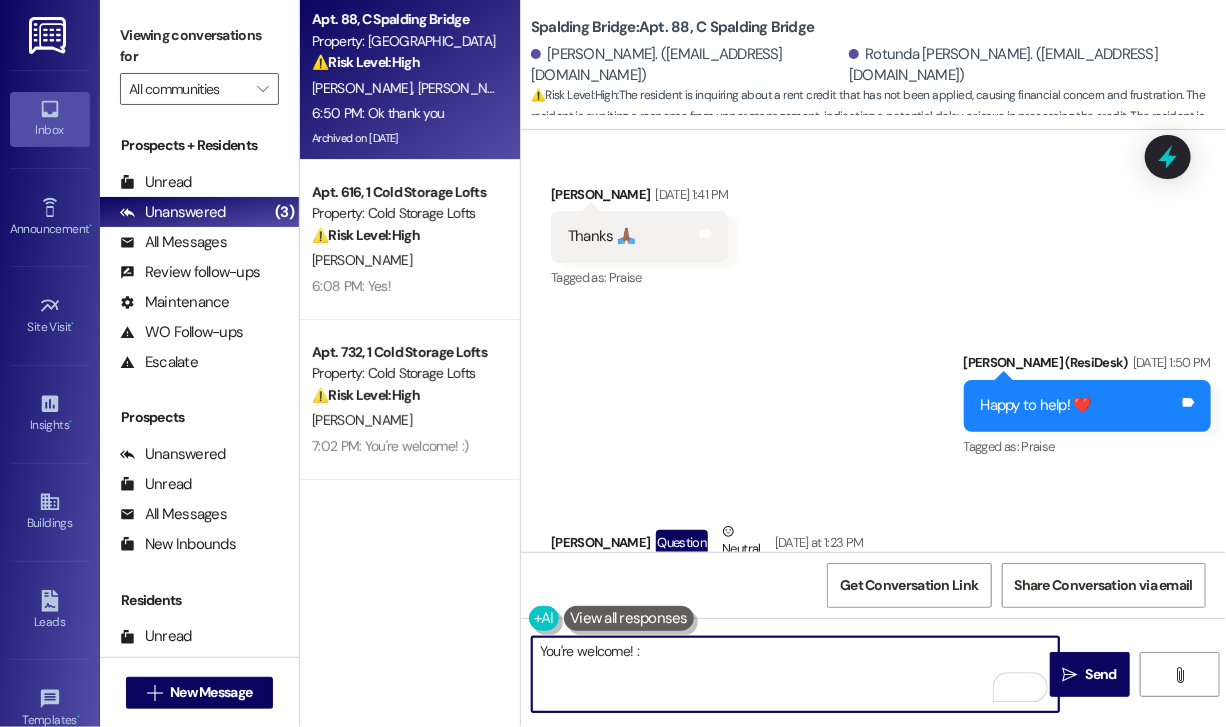 type on "You're welcome! :)" 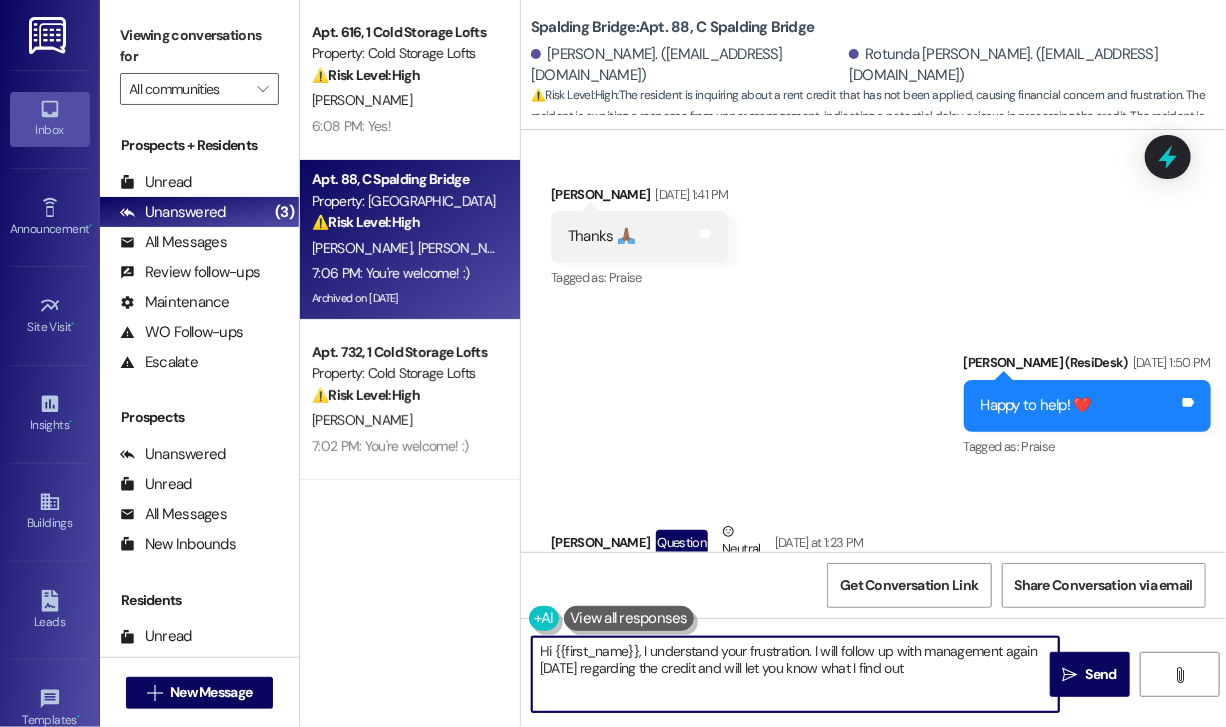 type on "Hi {{first_name}}, I understand your frustration. I will follow up with management again today regarding the credit and will let you know what I find out." 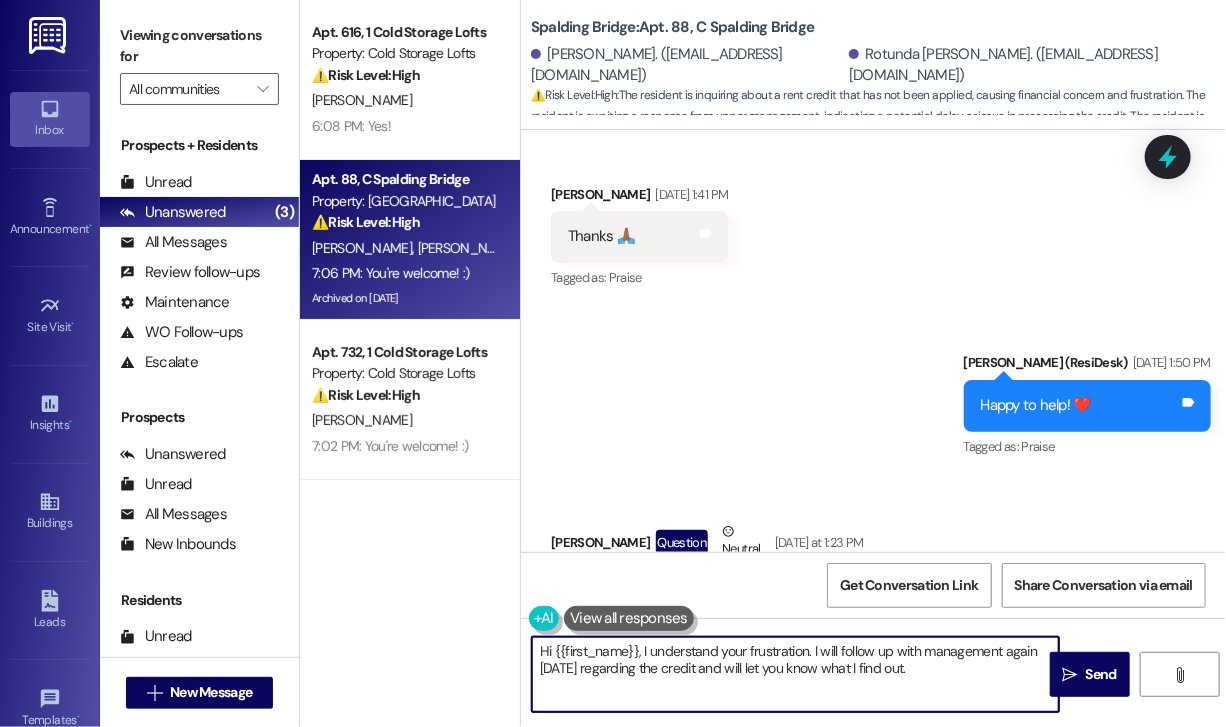 click on "Sent via SMS Sarah   (ResiDesk) 6:29 PM Hi Steven and Rotunda, I understand your frustration. I'll follow up with management again today regarding the credit and will let you know what I find out. I want to help resolve this for you. Tags and notes Tagged as:   Bad experience ,  Click to highlight conversations about Bad experience Praise Click to highlight conversations about Praise" at bounding box center [873, 938] 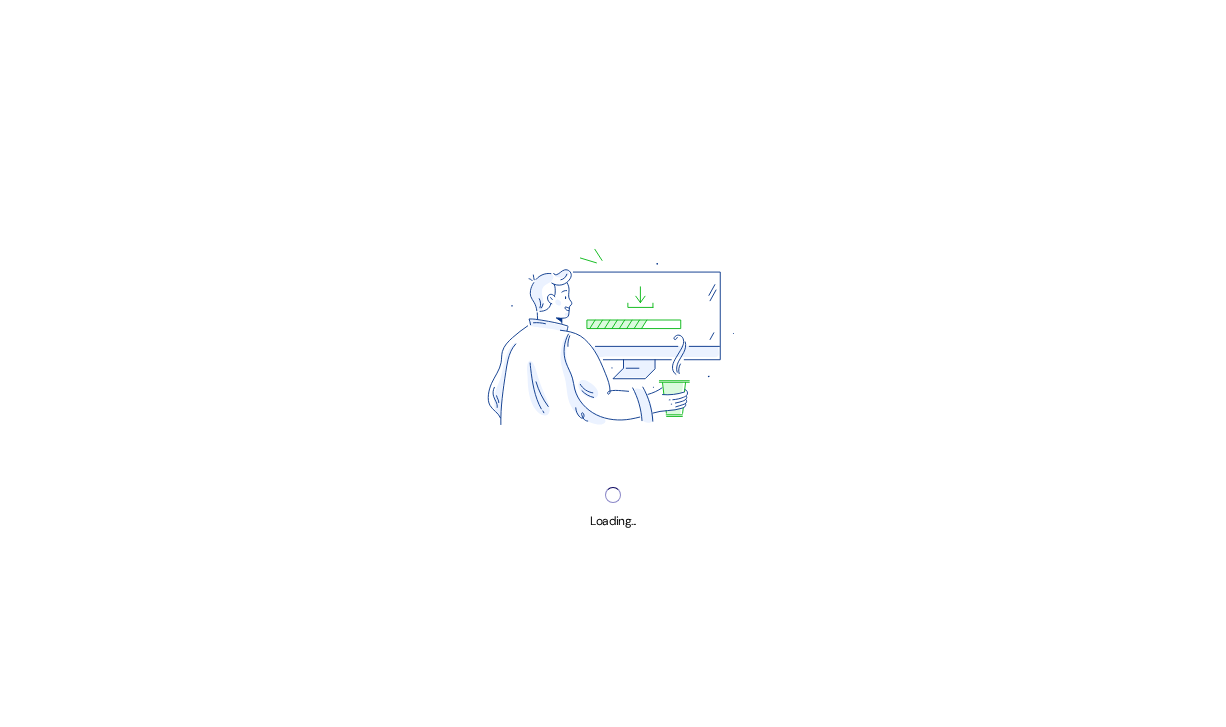 scroll, scrollTop: 0, scrollLeft: 0, axis: both 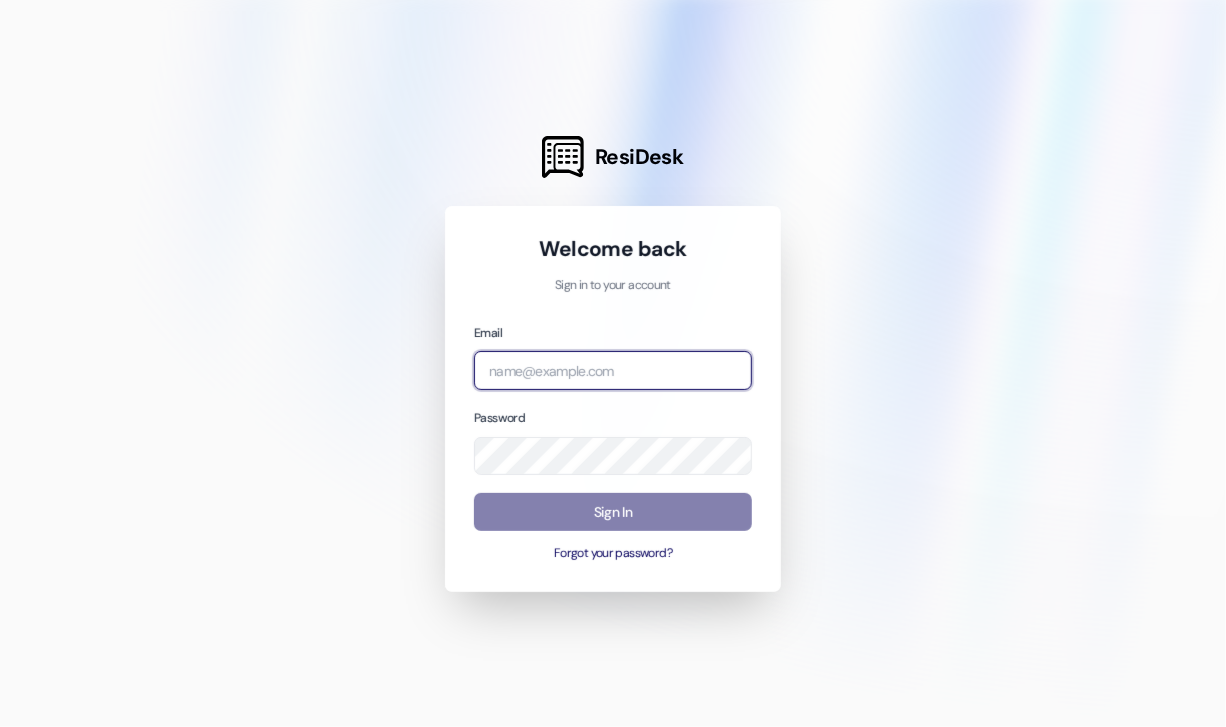 click at bounding box center (613, 370) 